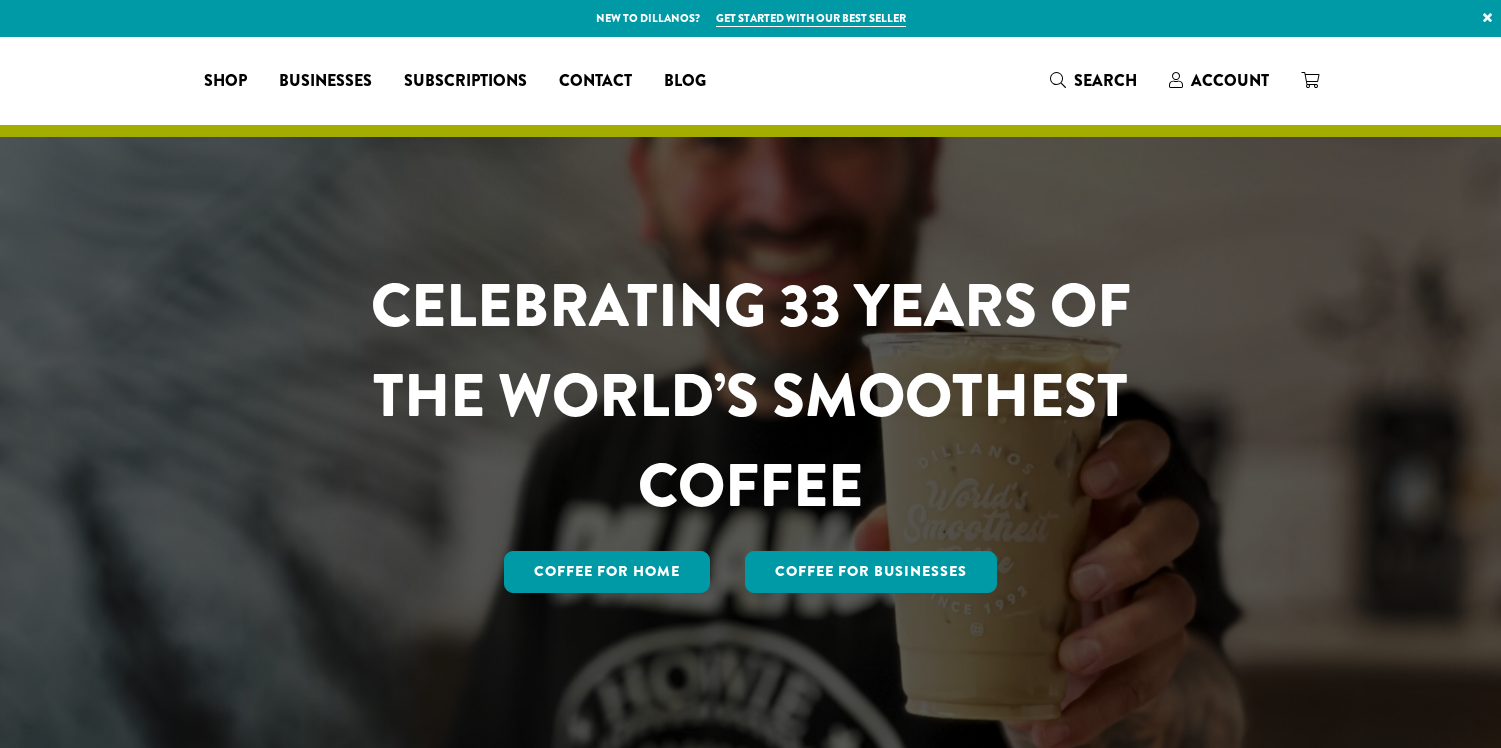 scroll, scrollTop: 0, scrollLeft: 0, axis: both 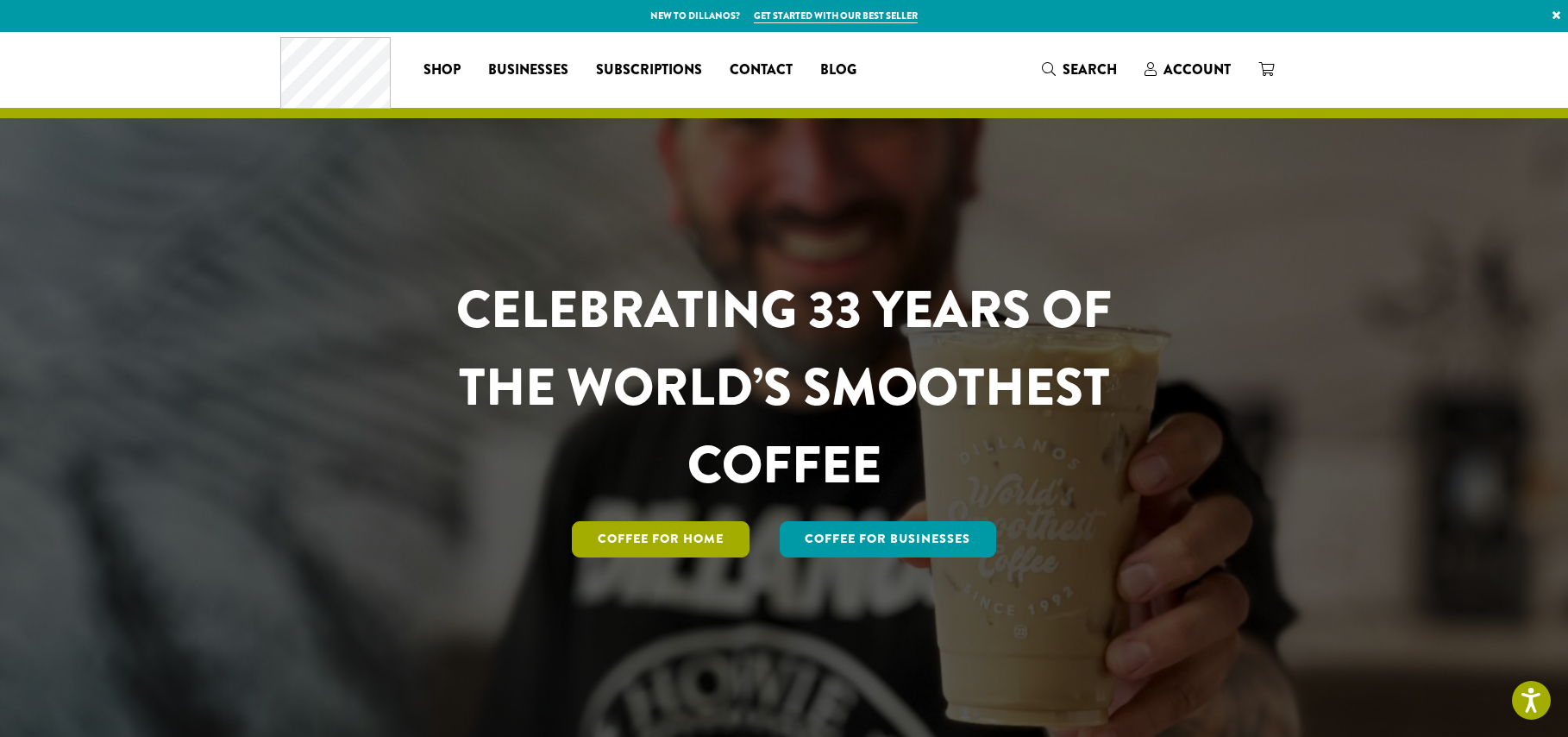 click on "Coffee for Home" at bounding box center [661, 539] 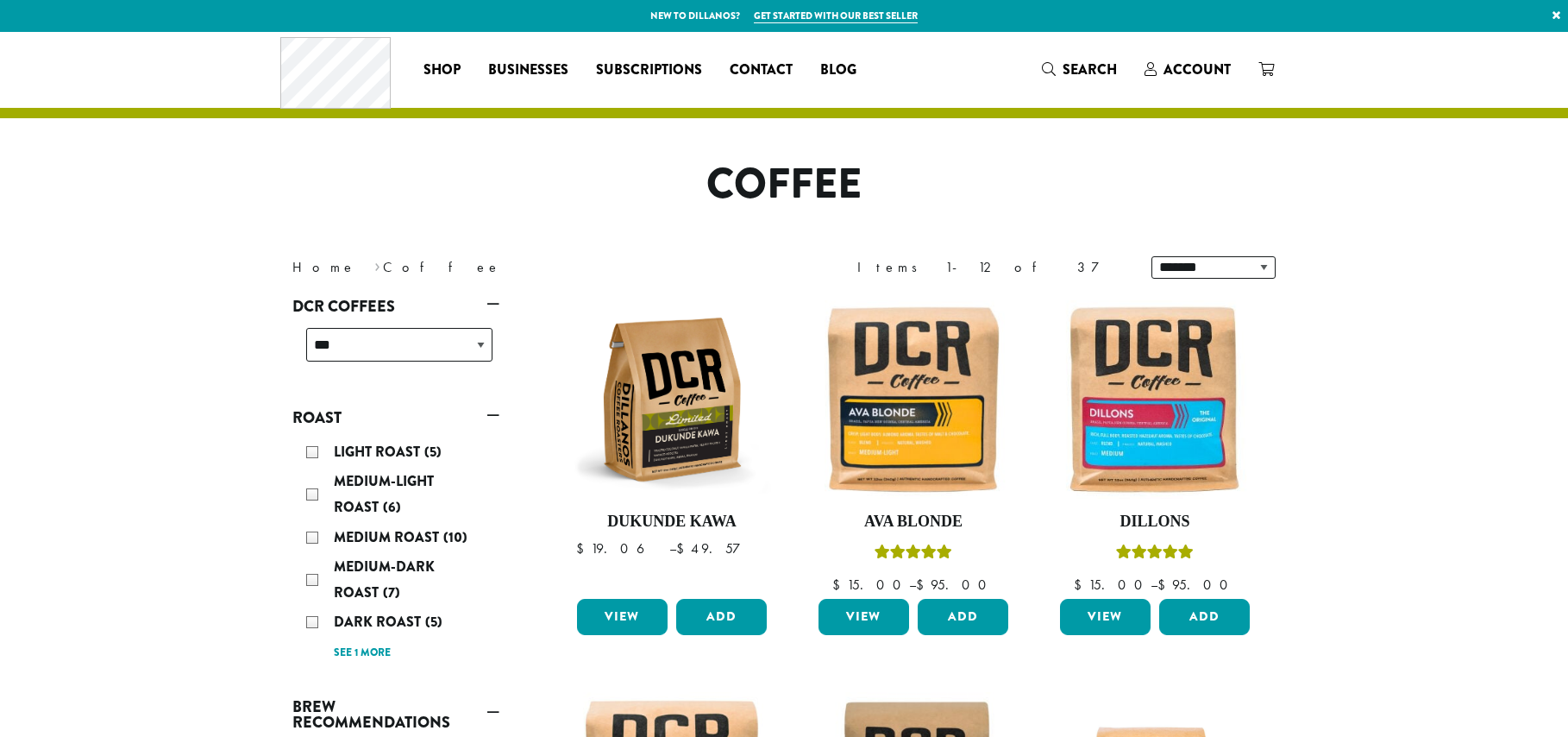 scroll, scrollTop: 0, scrollLeft: 0, axis: both 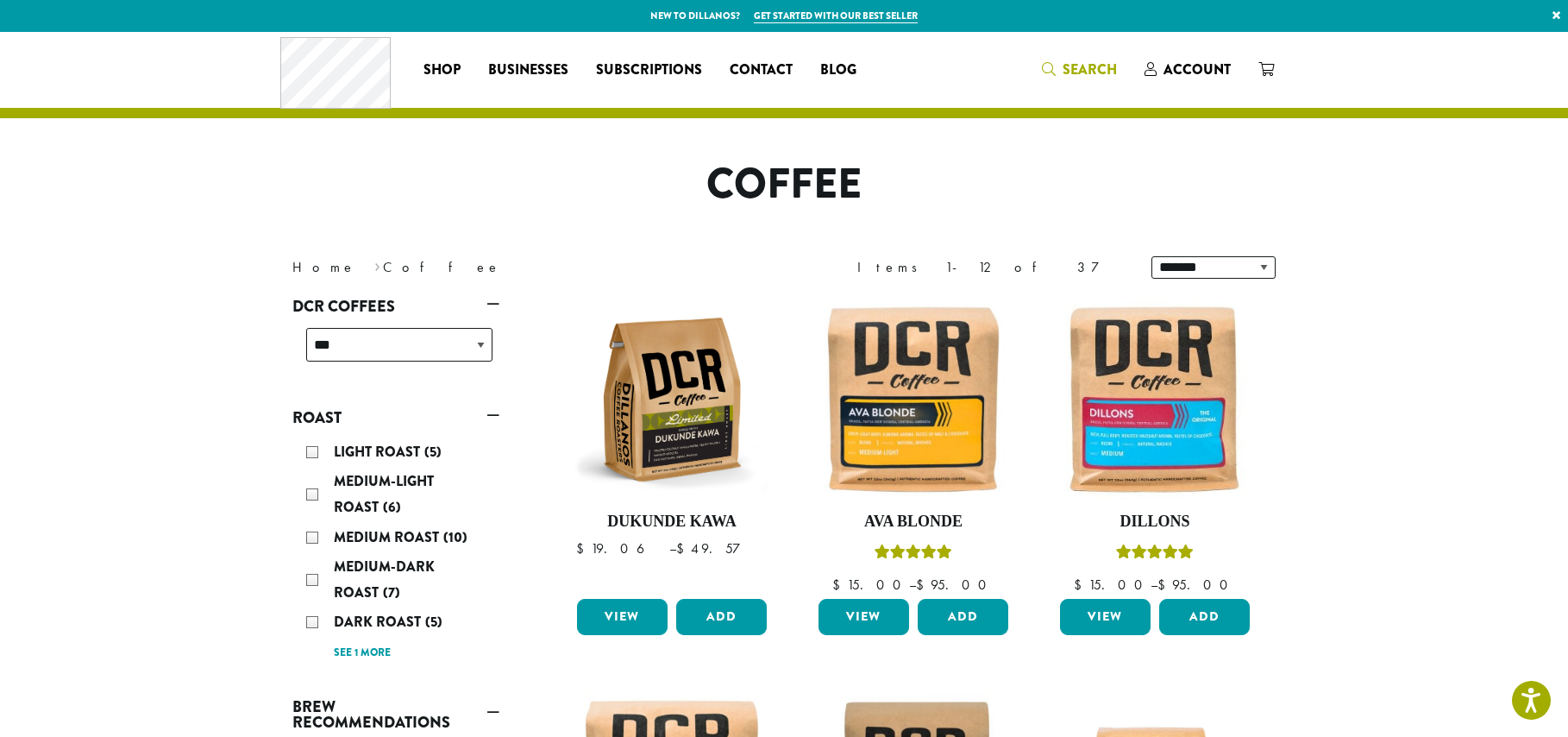 click on "Search" at bounding box center [1089, 69] 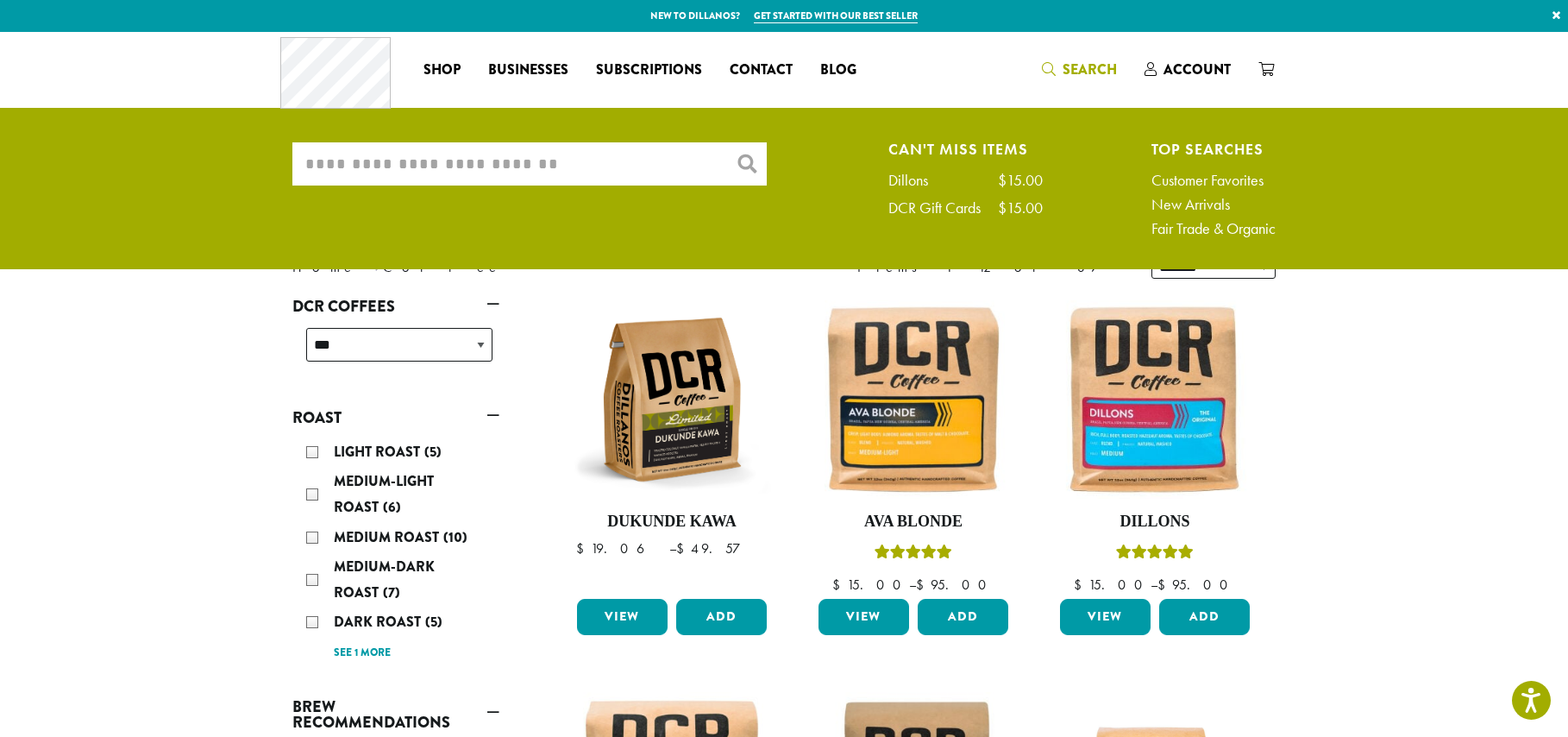 click on "What are you searching for?" at bounding box center [530, 164] 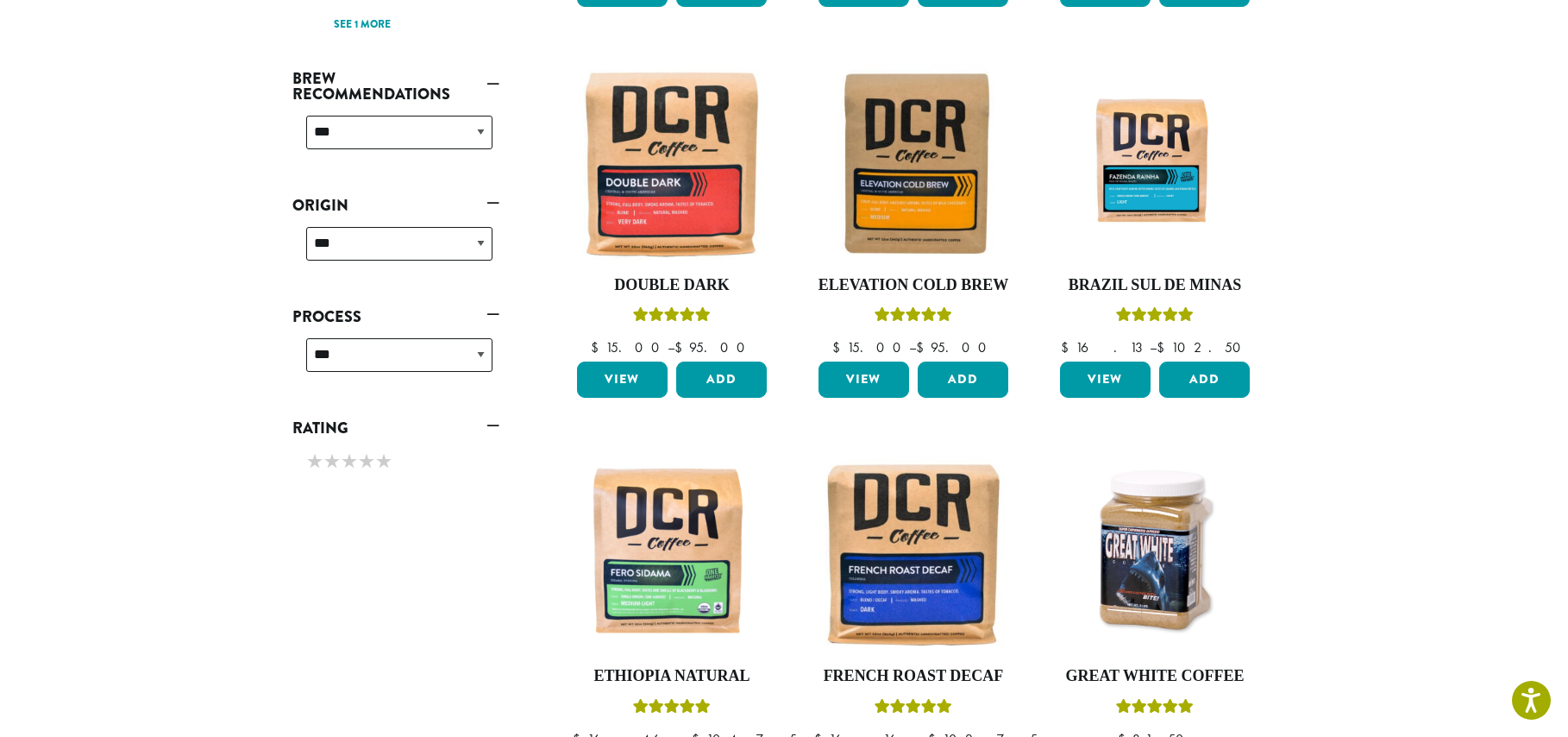 scroll, scrollTop: 369, scrollLeft: 0, axis: vertical 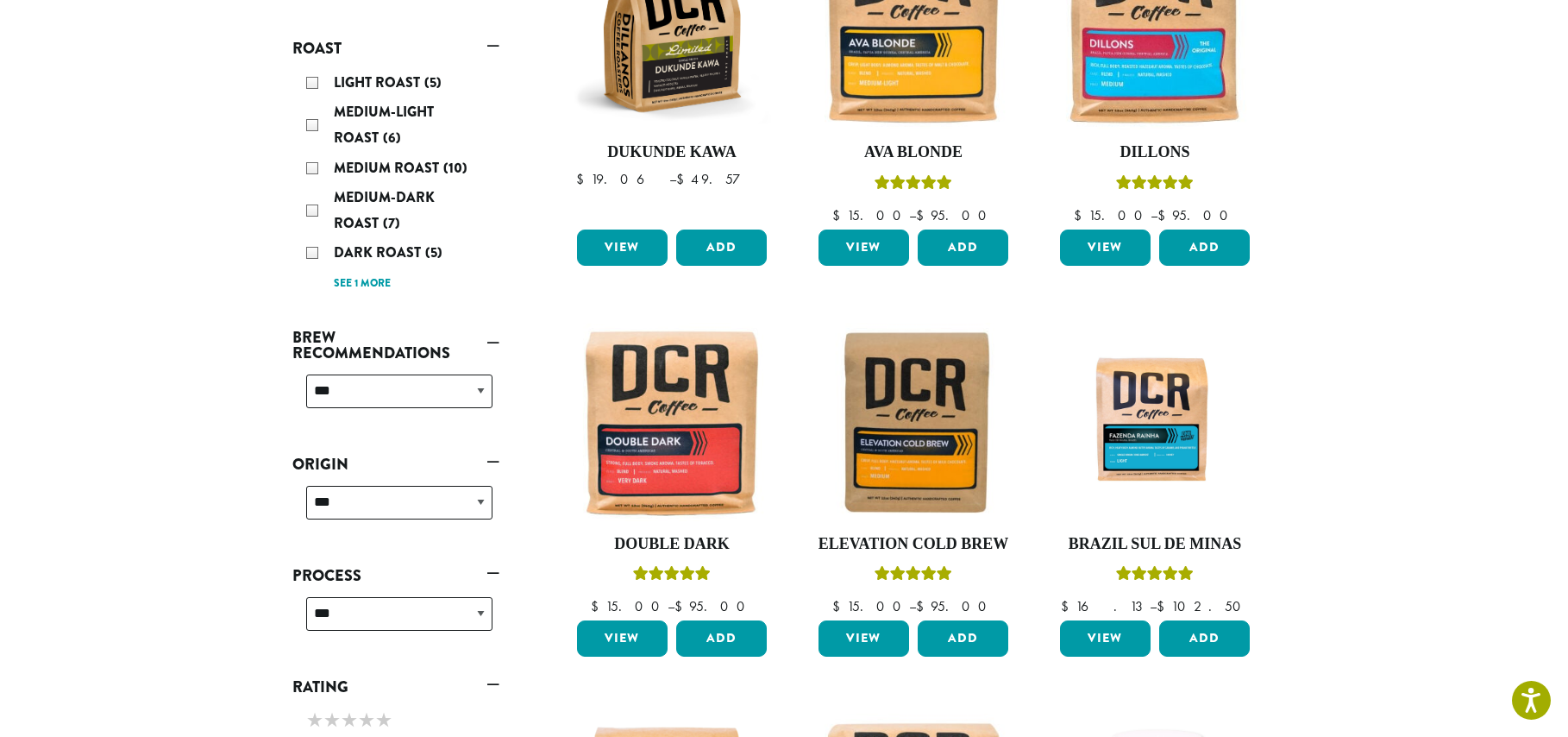 type on "*******" 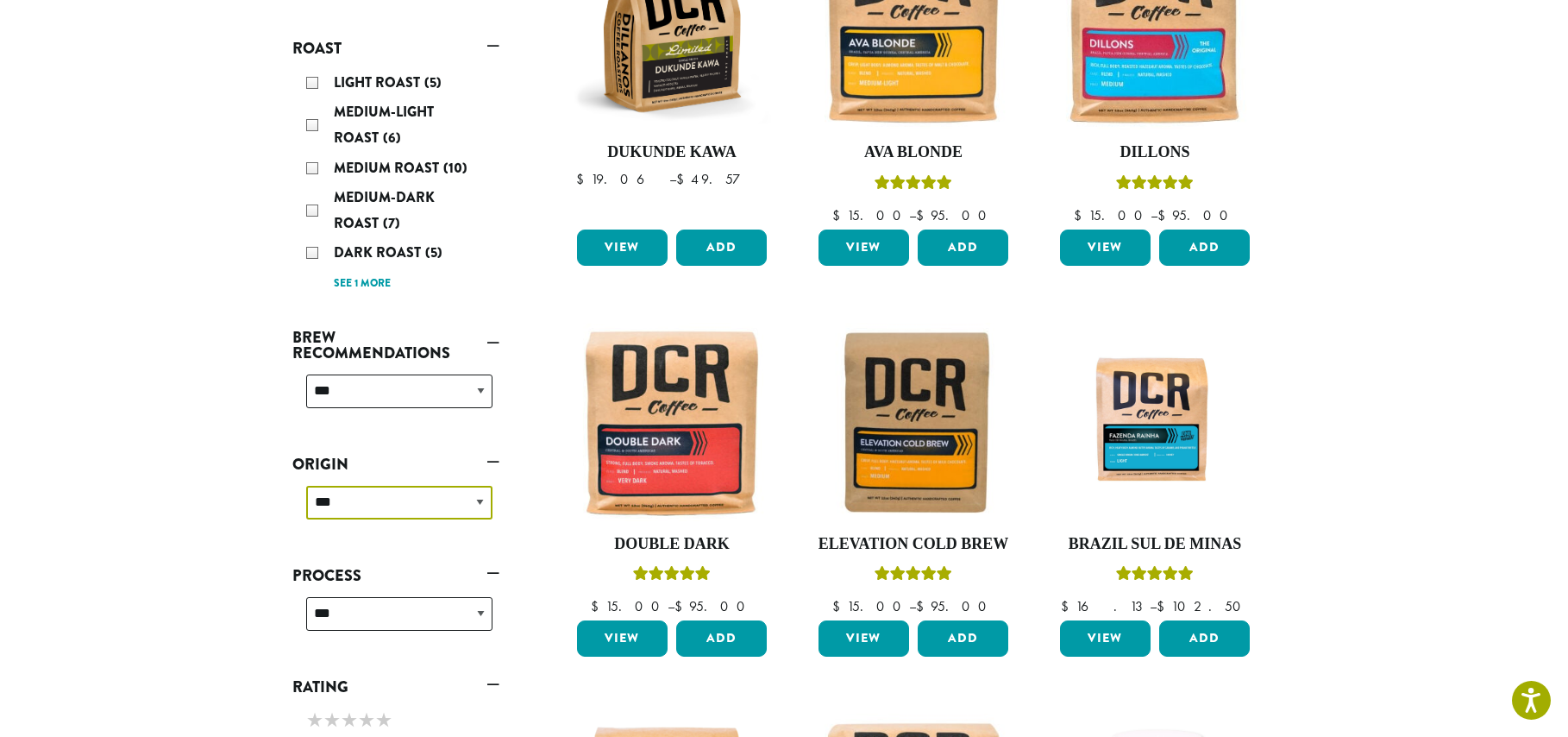 click on "**********" at bounding box center (399, 502) 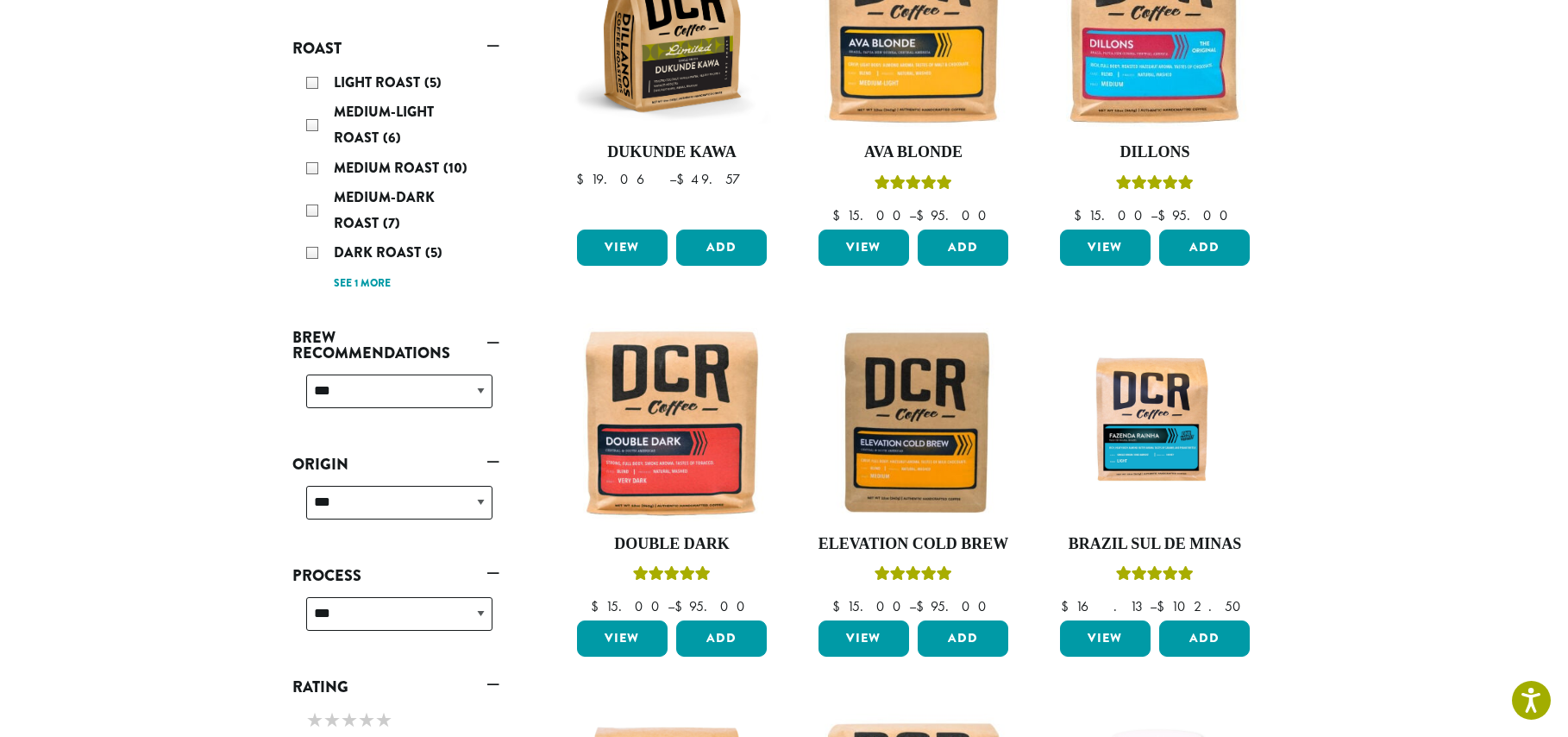 type 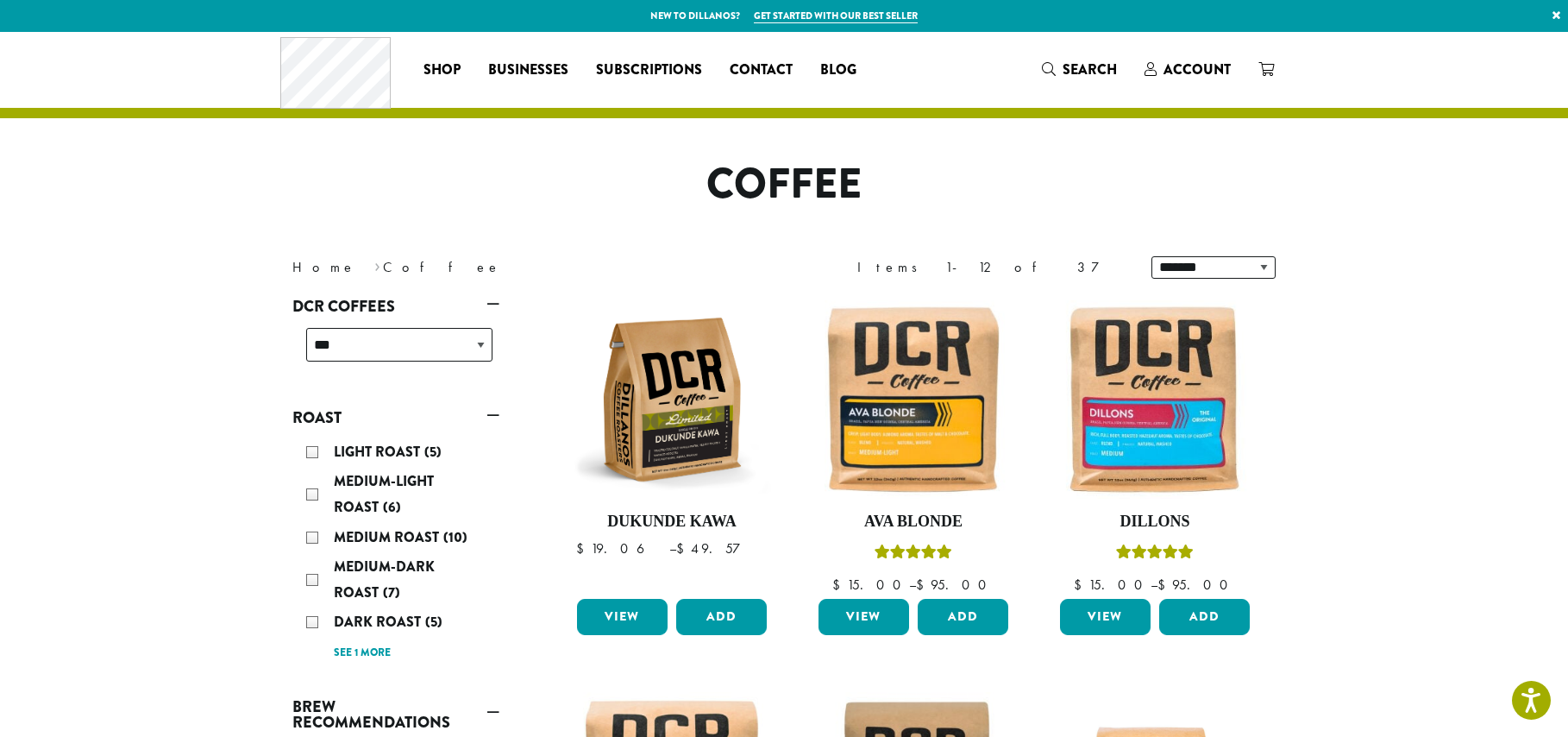 scroll, scrollTop: 431, scrollLeft: 0, axis: vertical 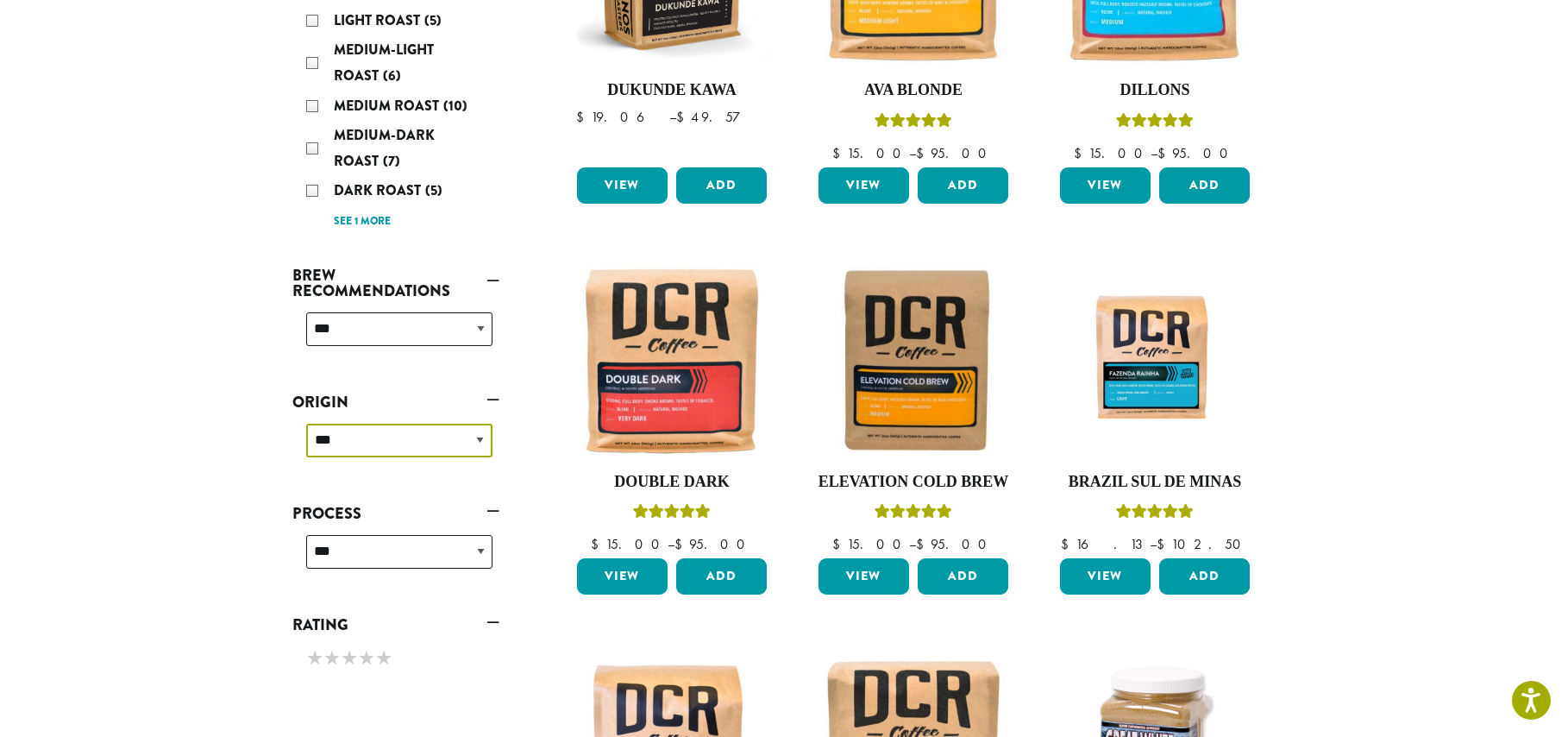 click on "**********" at bounding box center (399, 440) 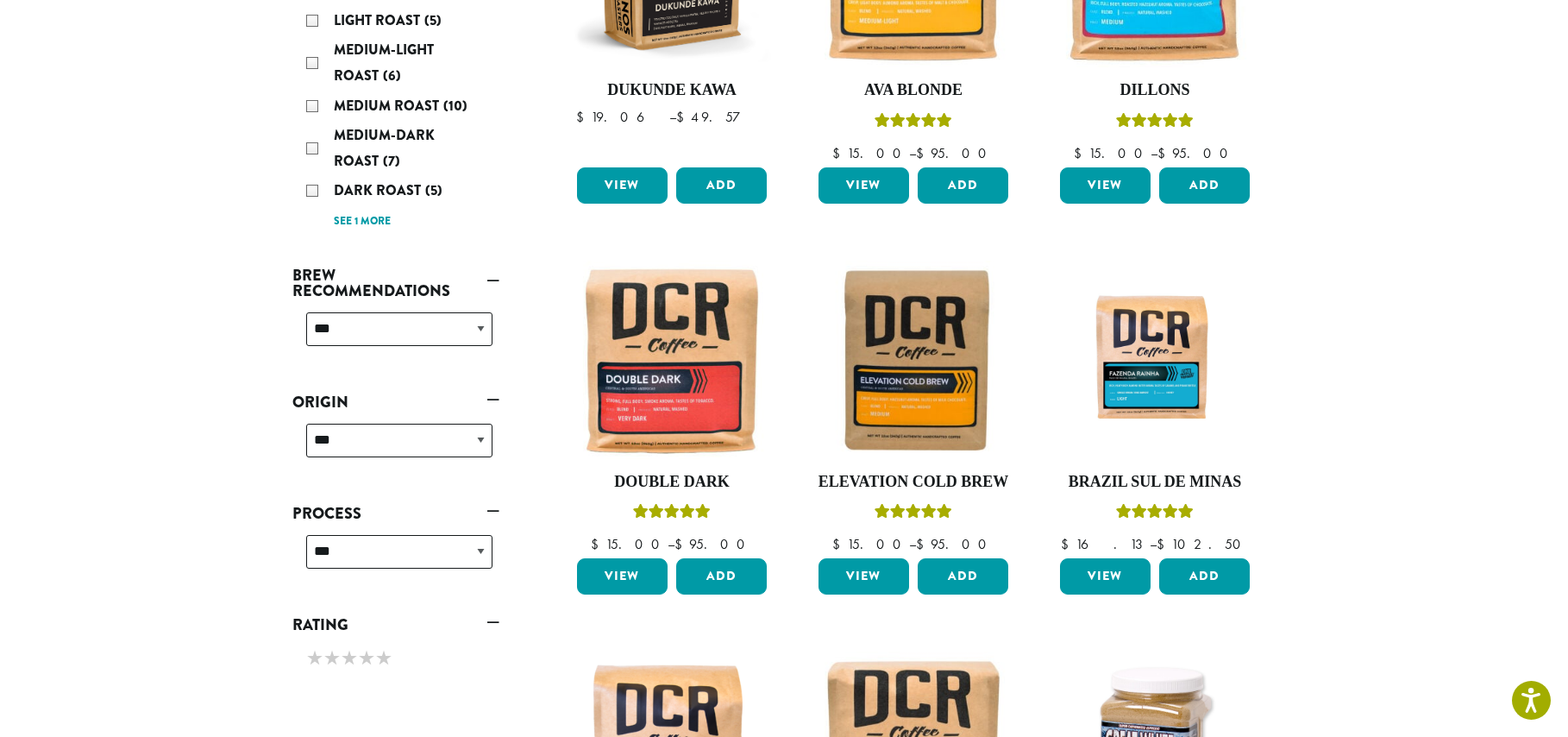 click on "**********" at bounding box center [784, 589] 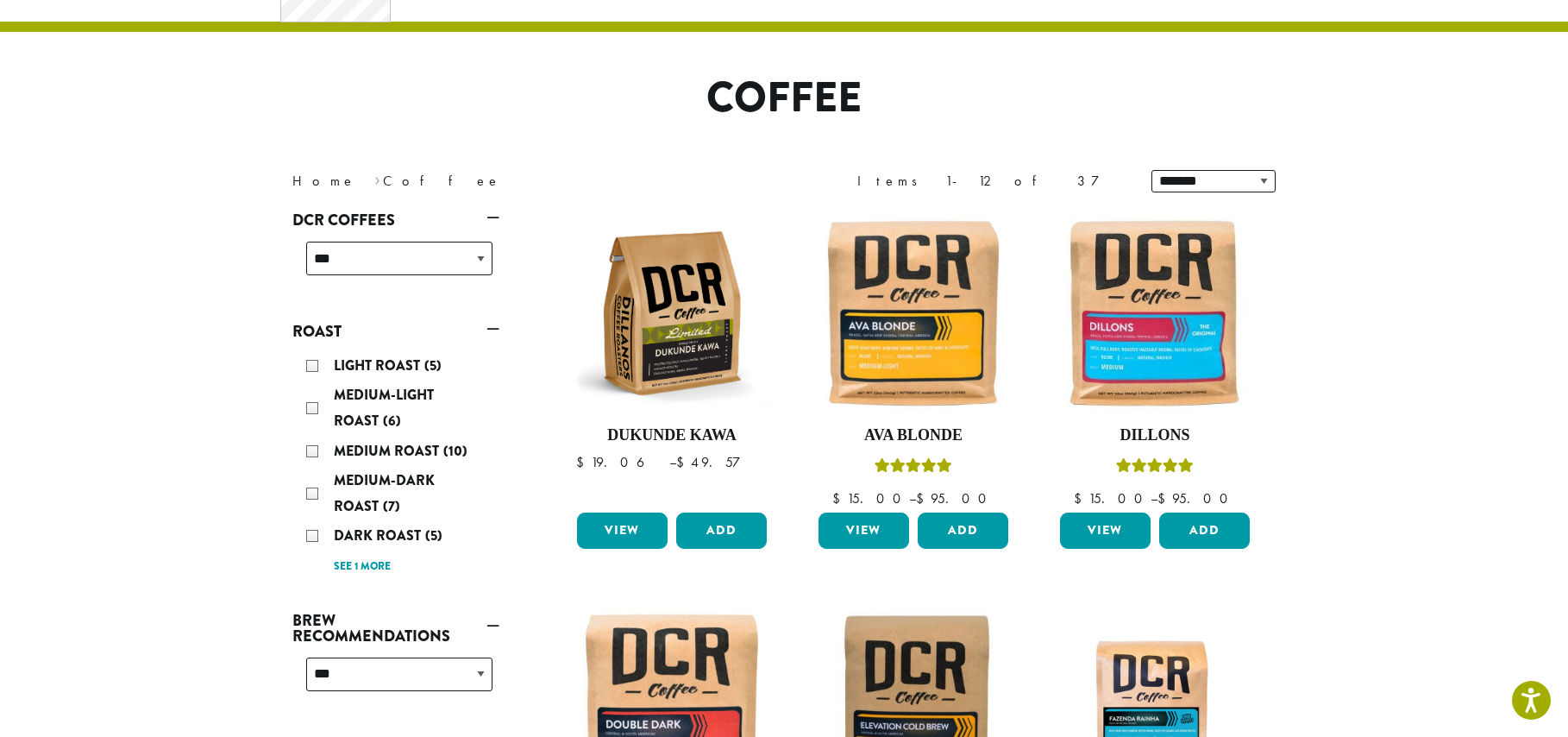 scroll, scrollTop: 0, scrollLeft: 0, axis: both 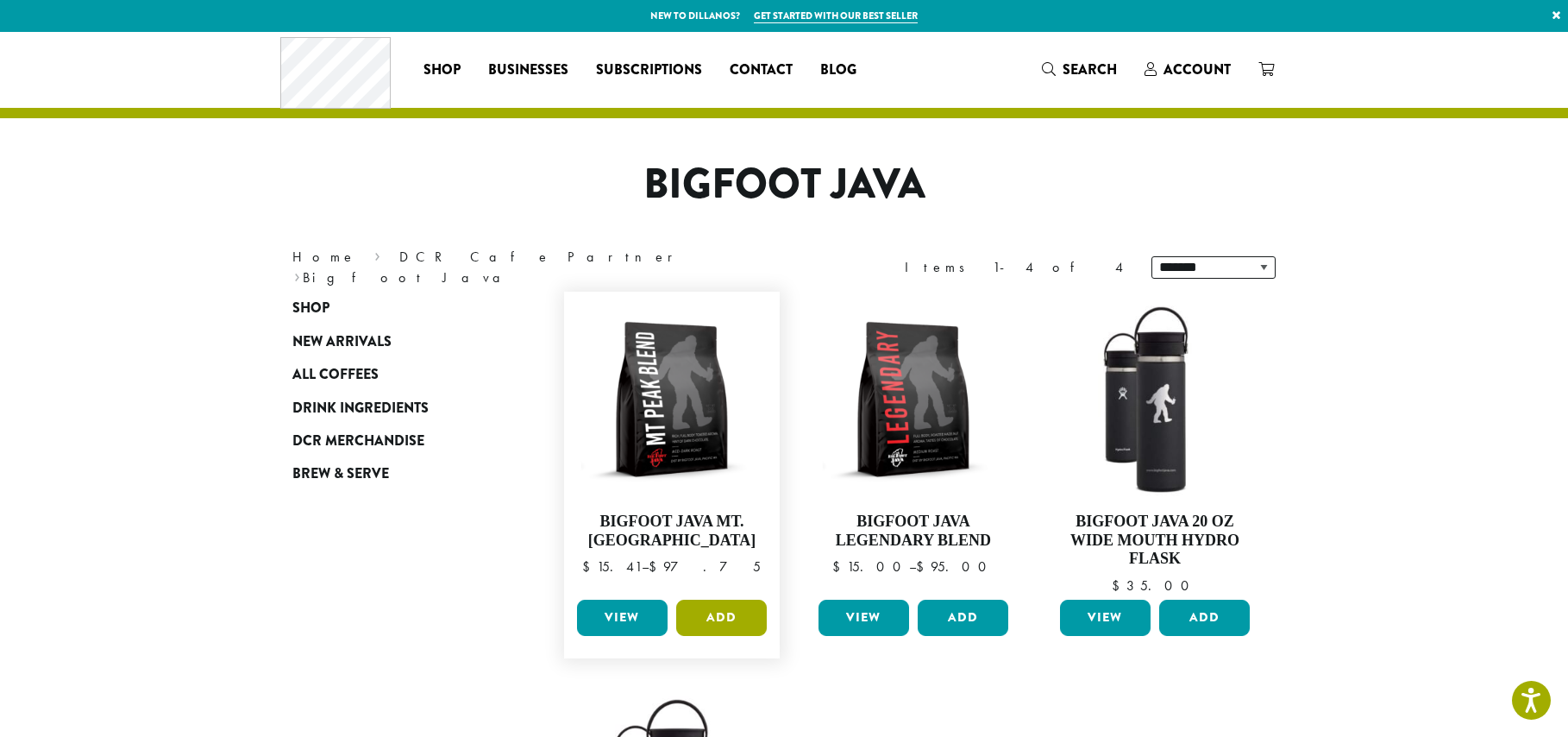 click on "Add" at bounding box center (721, 618) 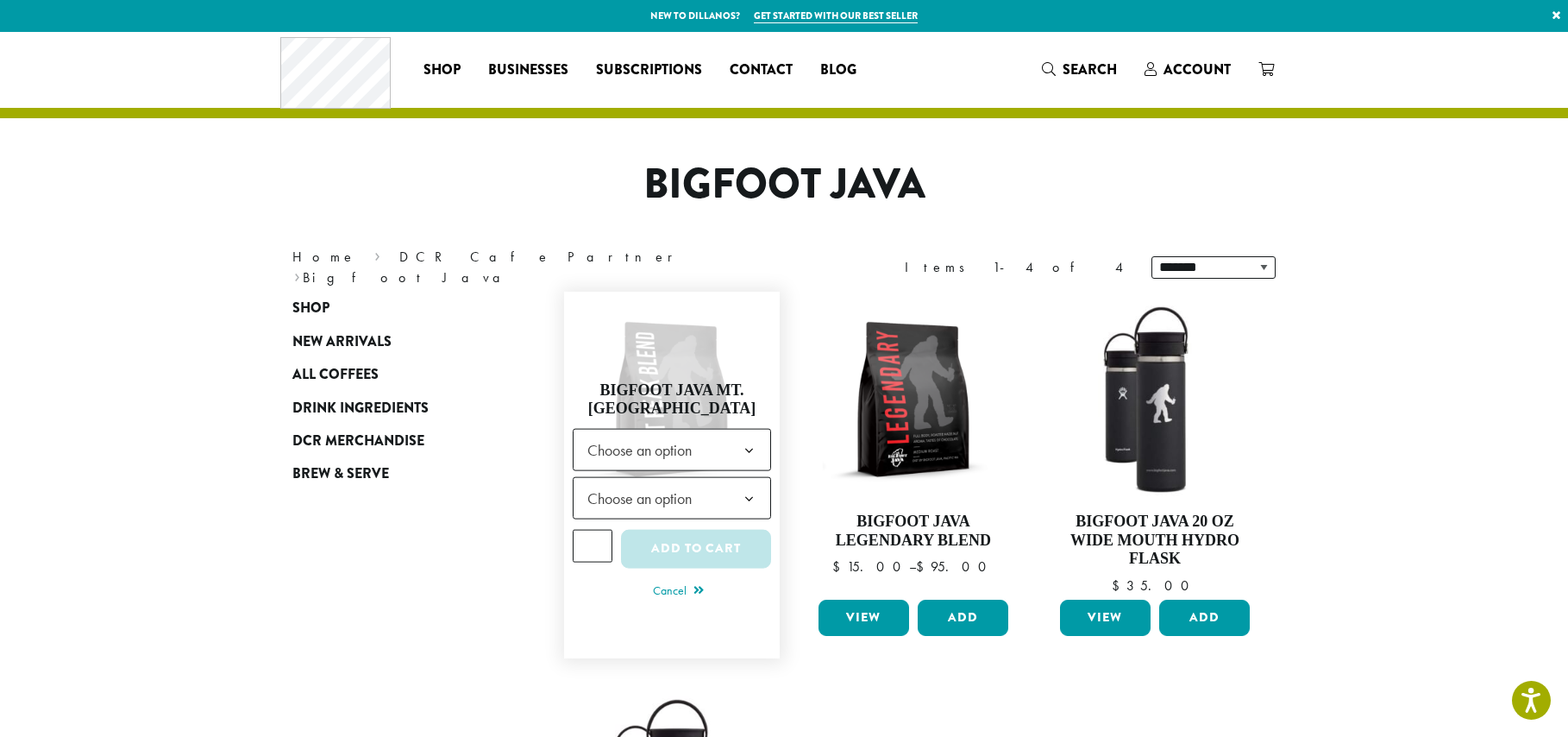 click 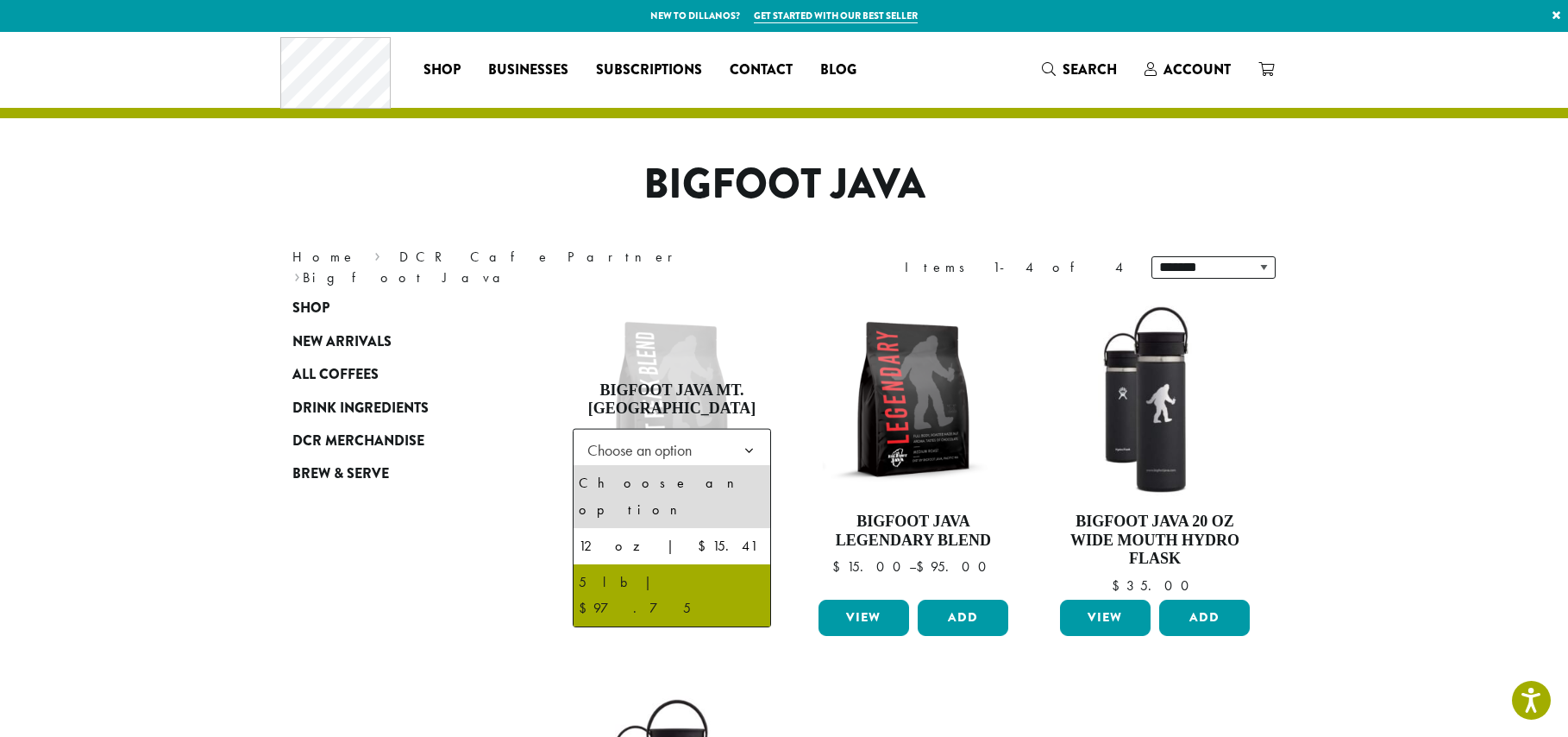 select on "**********" 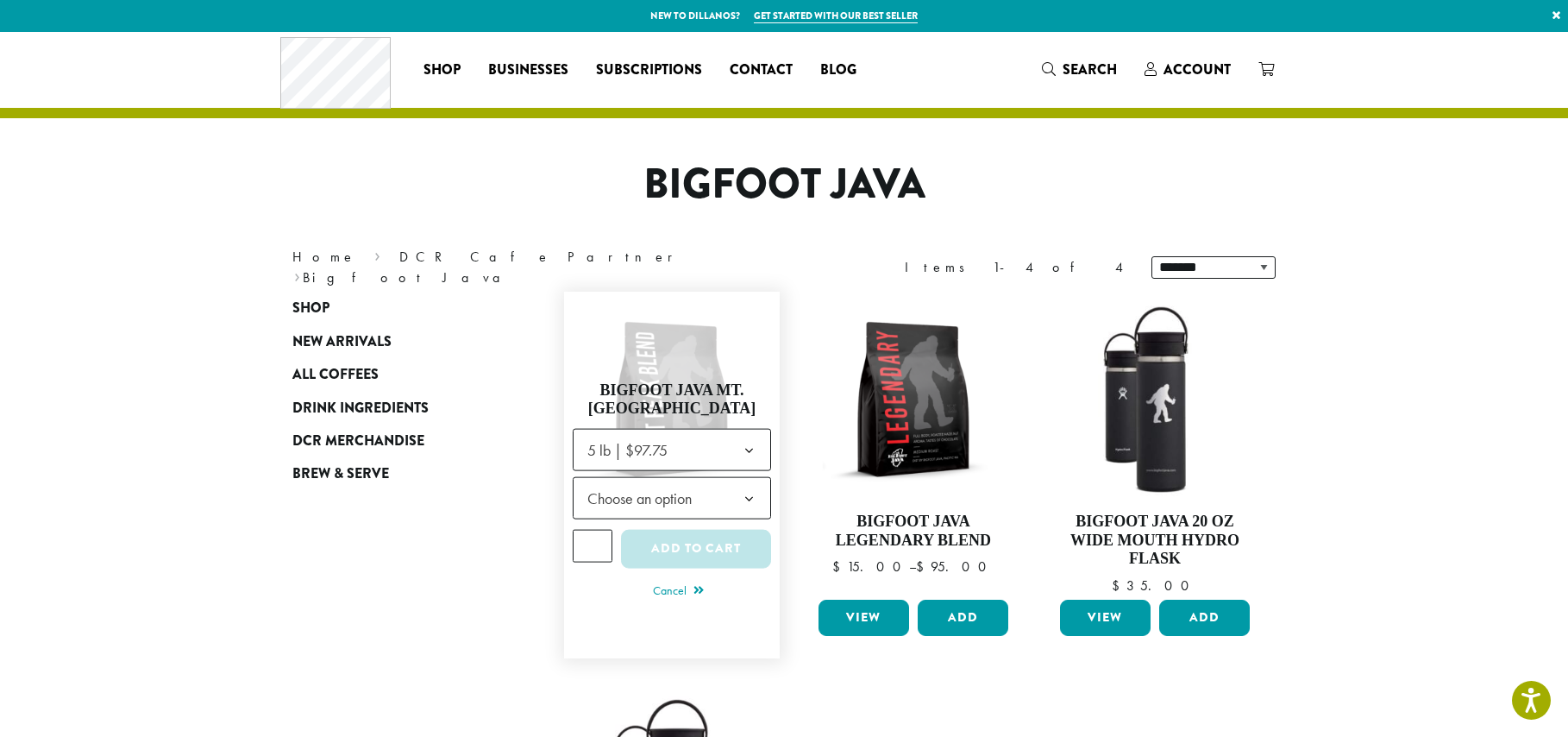 click 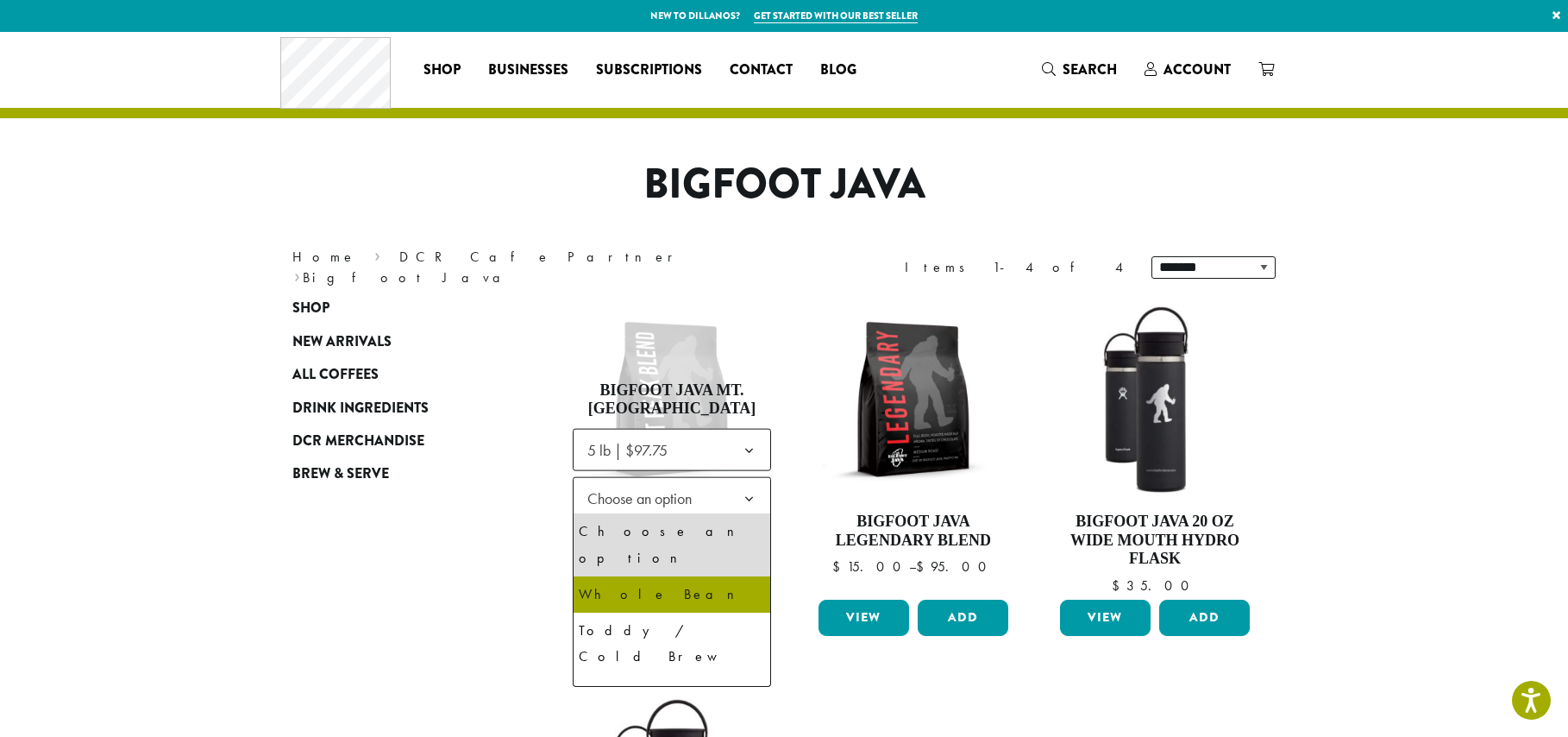 select on "**********" 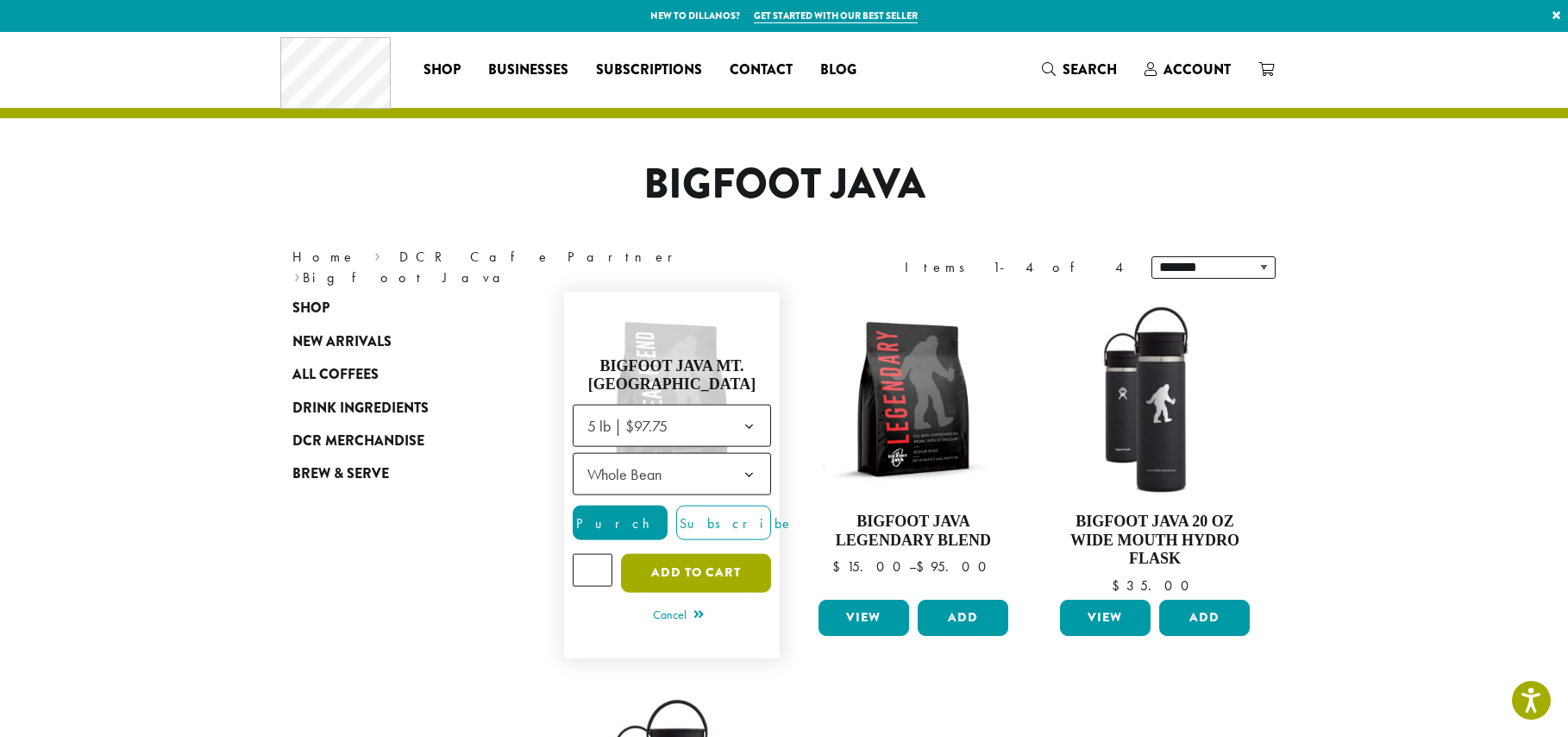 click on "Add to cart" 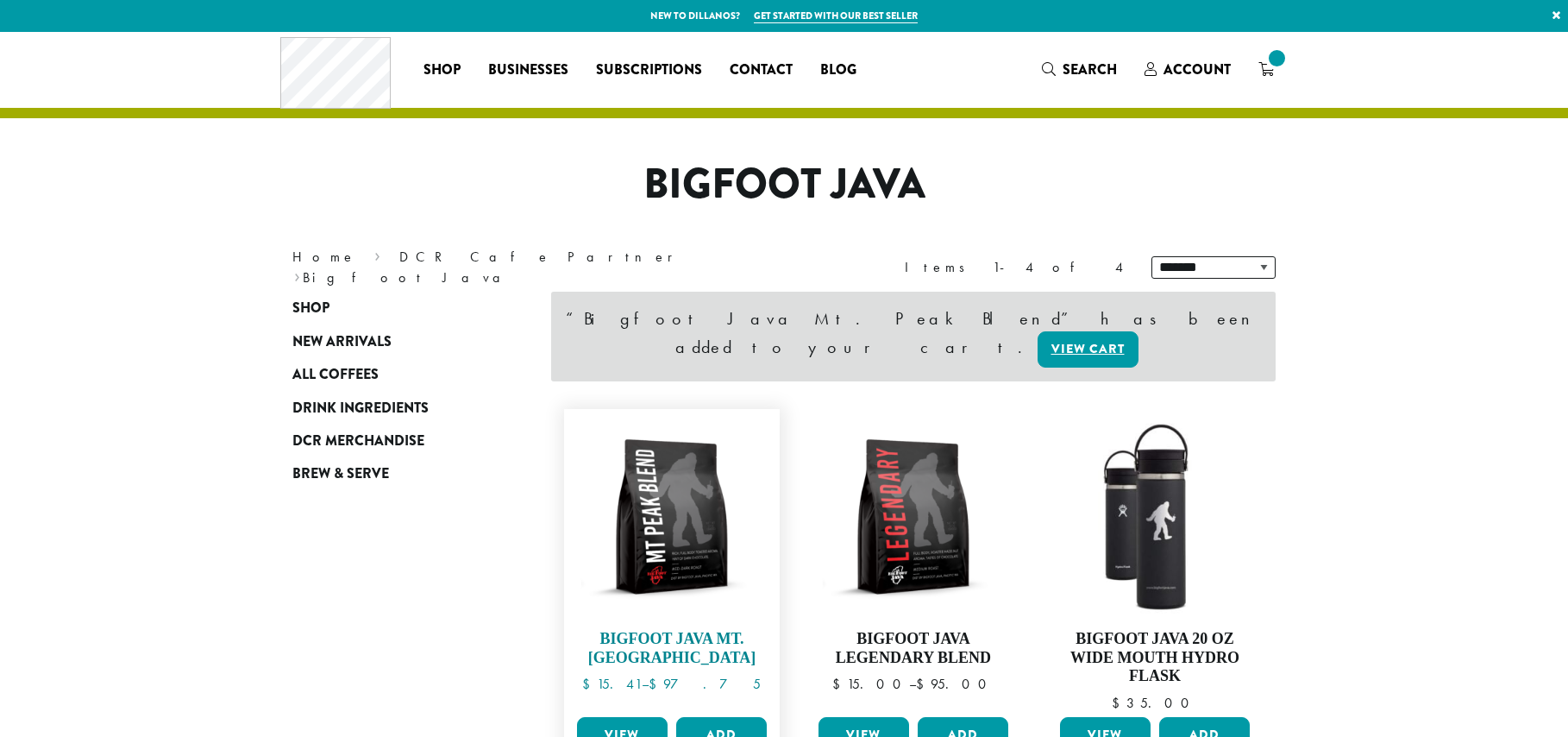 scroll, scrollTop: 0, scrollLeft: 0, axis: both 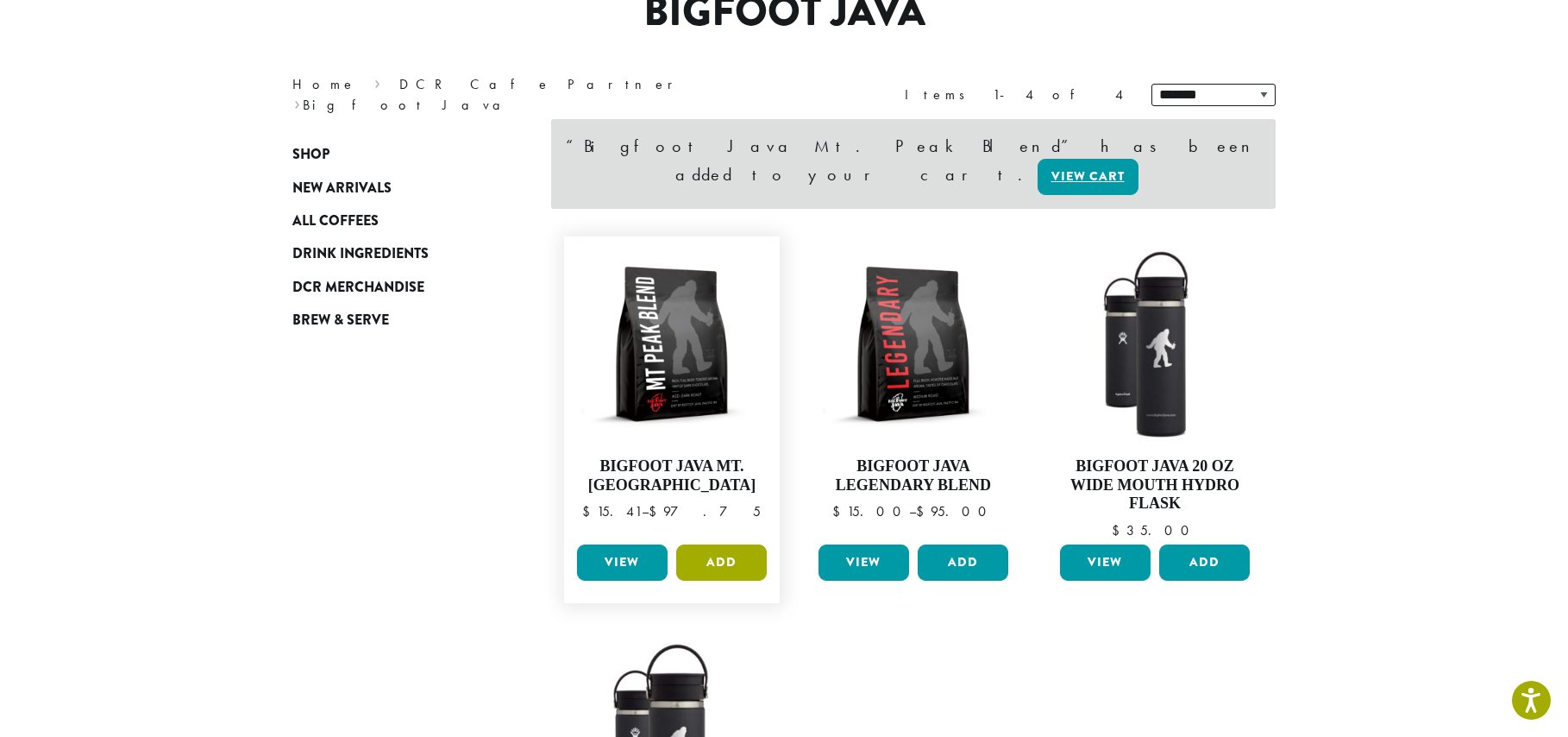 click on "Add" at bounding box center [721, 563] 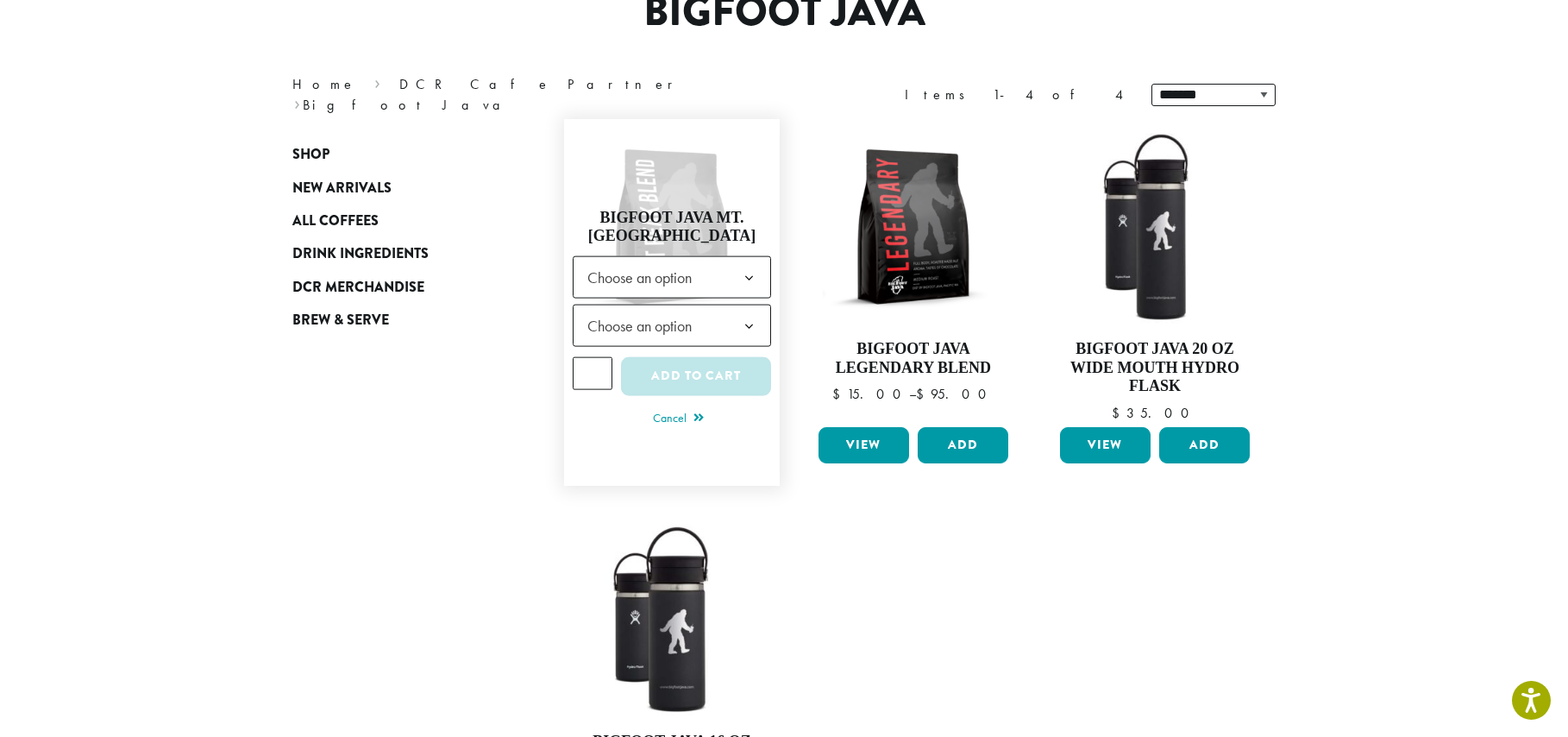 click 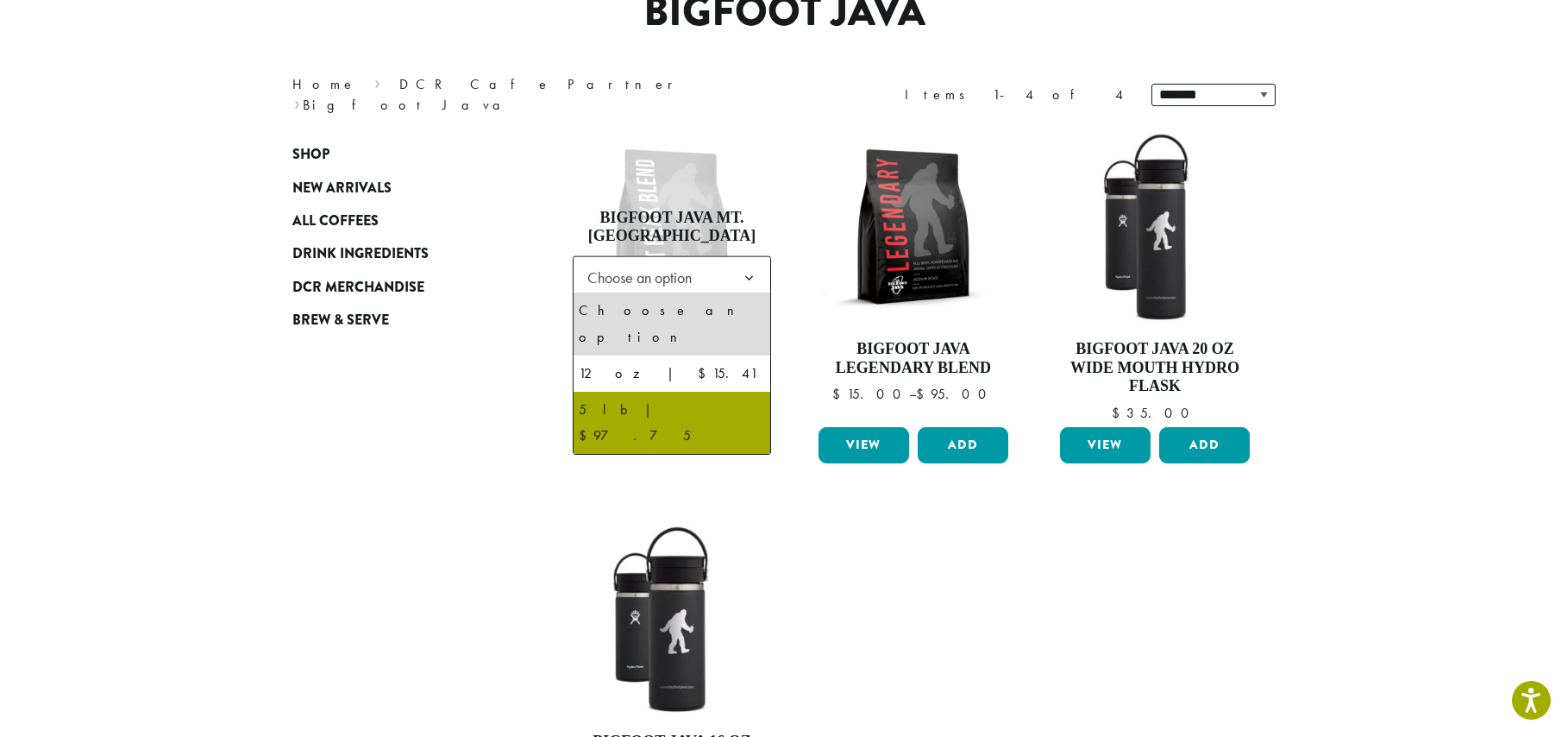 select on "**********" 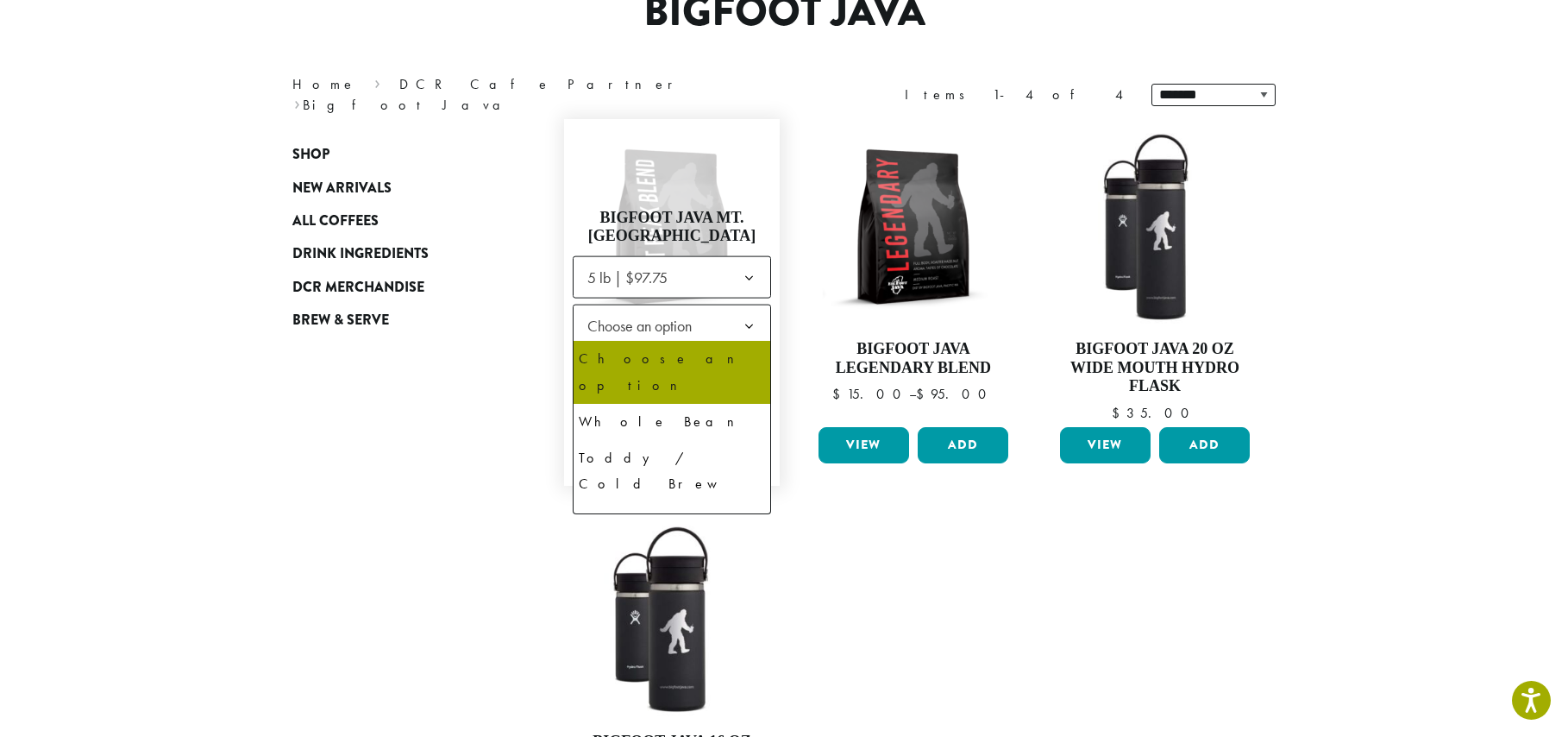 click 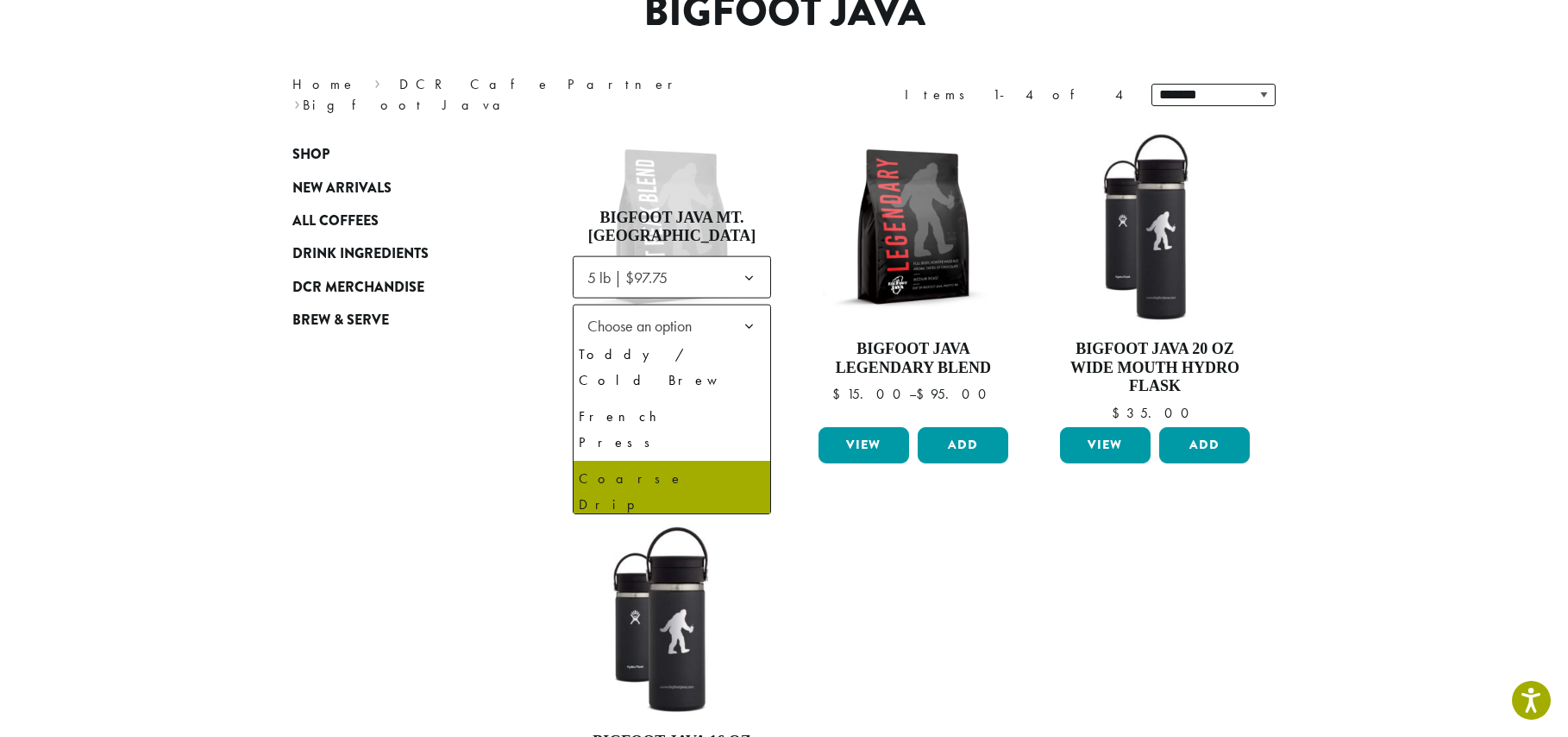 scroll, scrollTop: 118, scrollLeft: 0, axis: vertical 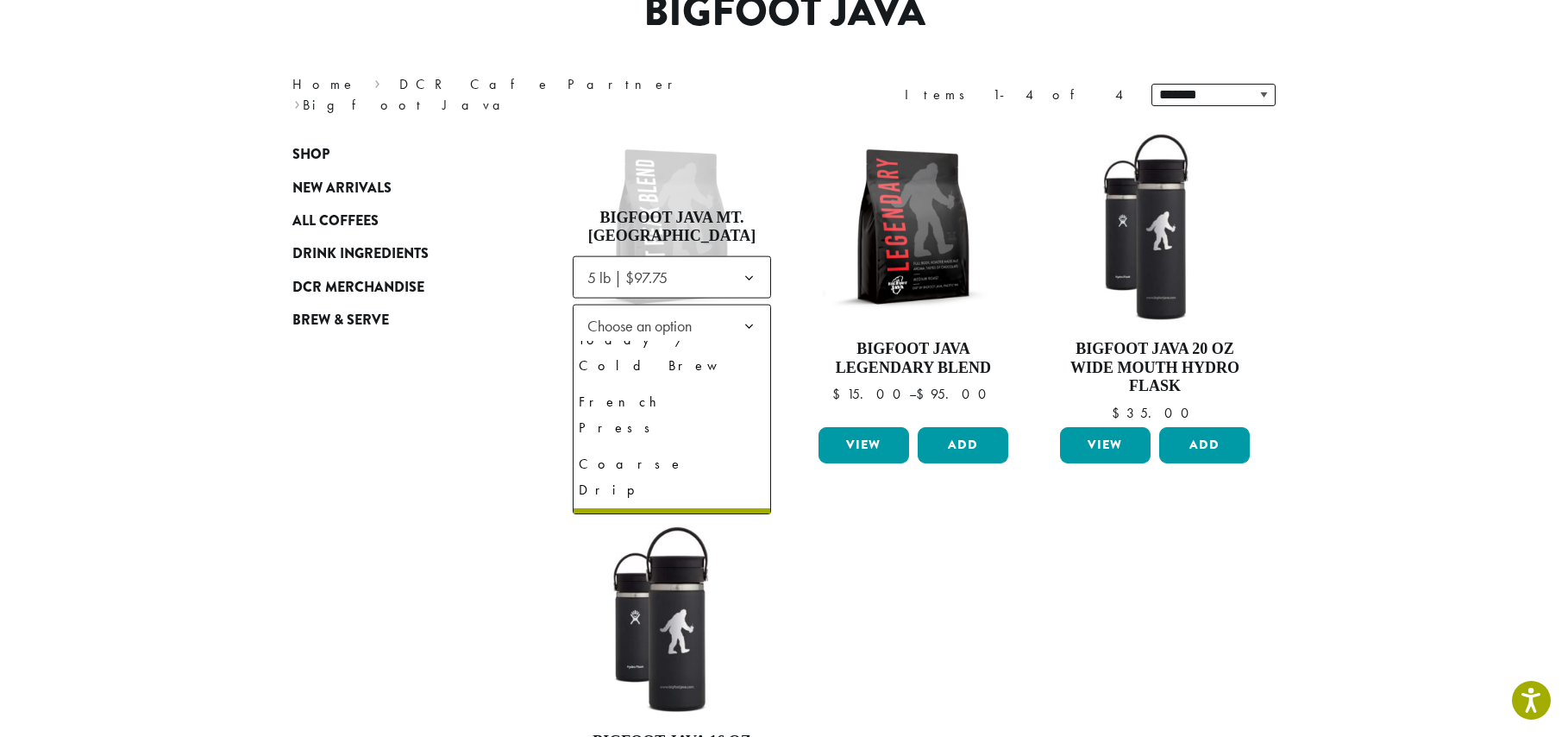 select on "**********" 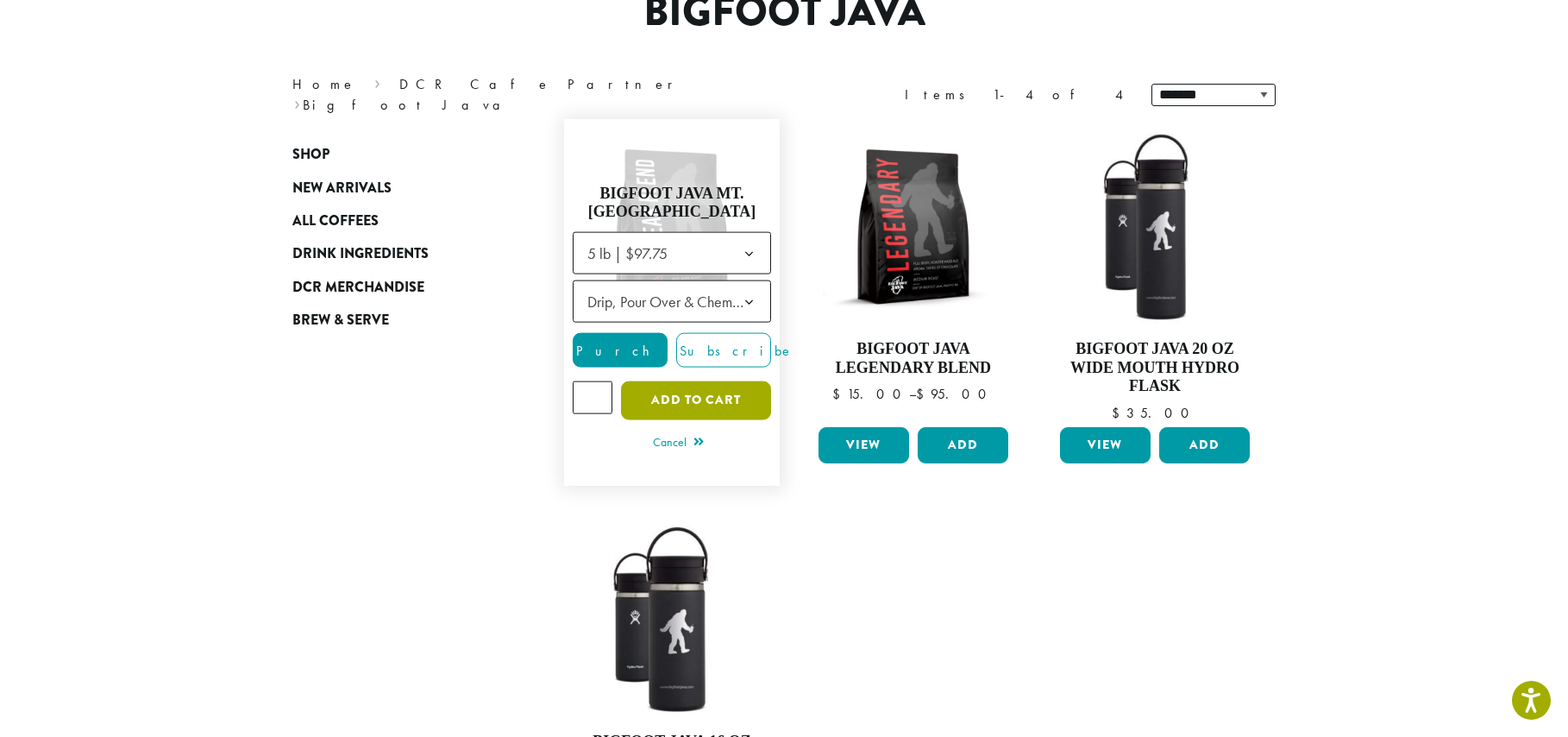 click on "Add to cart" 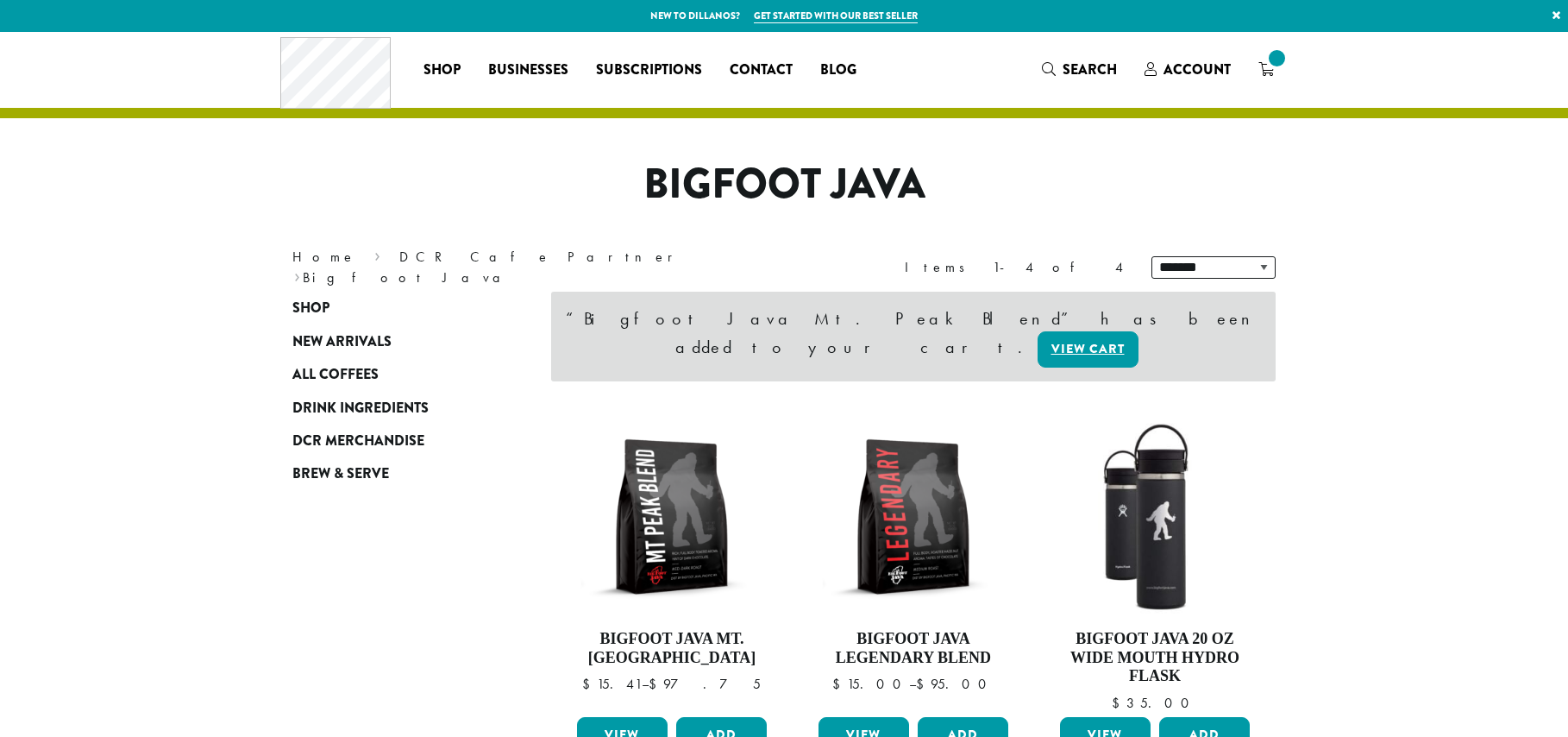 scroll, scrollTop: 0, scrollLeft: 0, axis: both 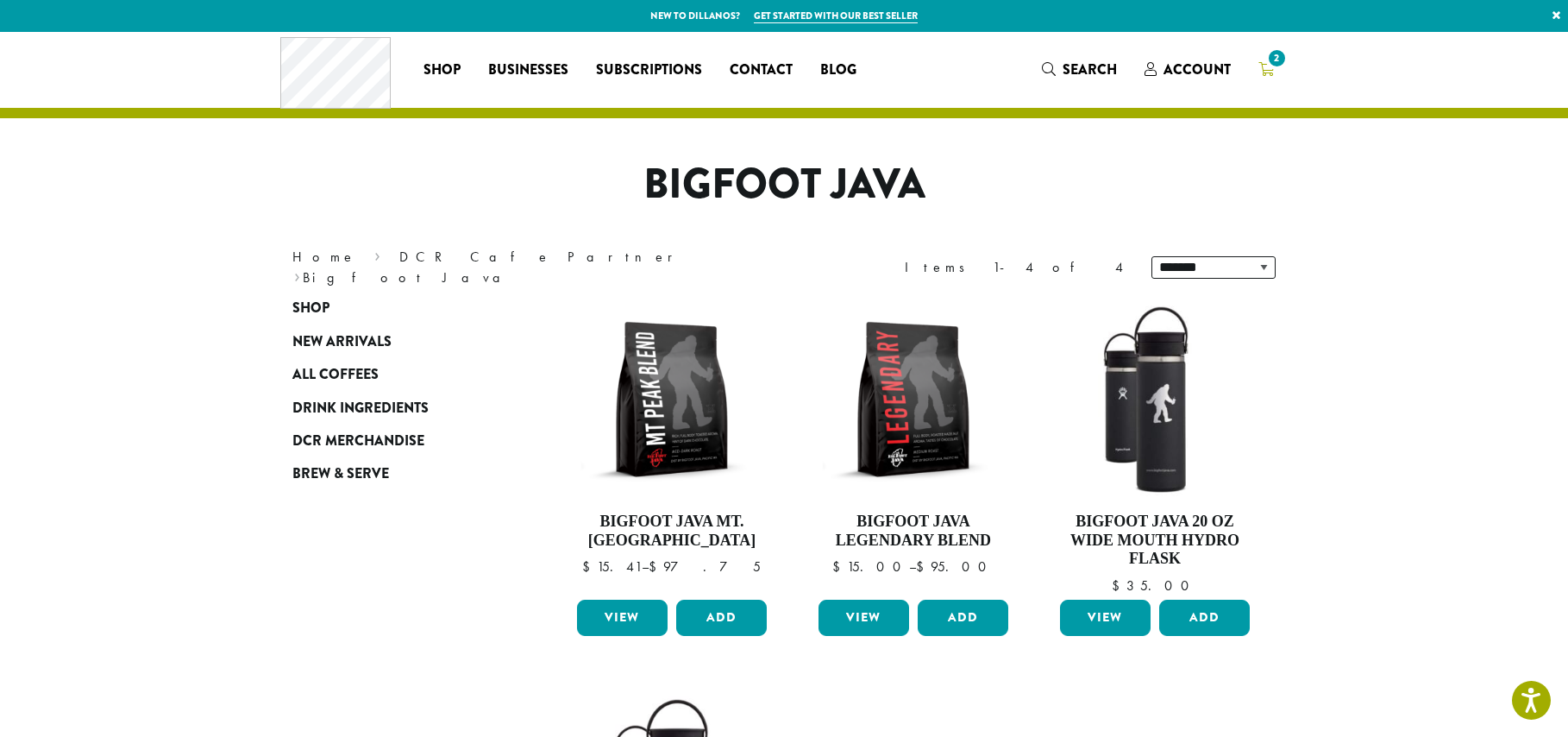 click on "2" at bounding box center [1276, 58] 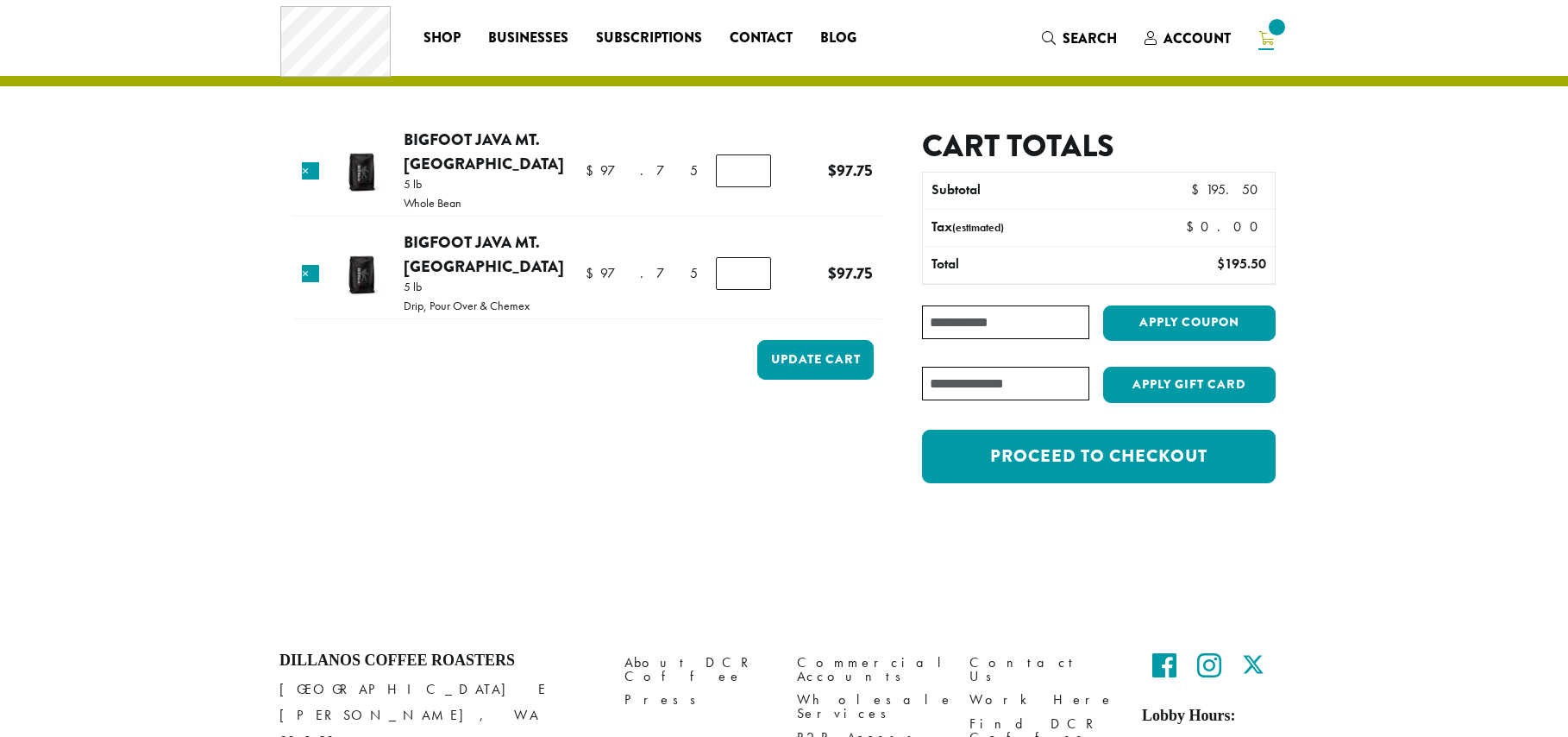 scroll, scrollTop: 0, scrollLeft: 0, axis: both 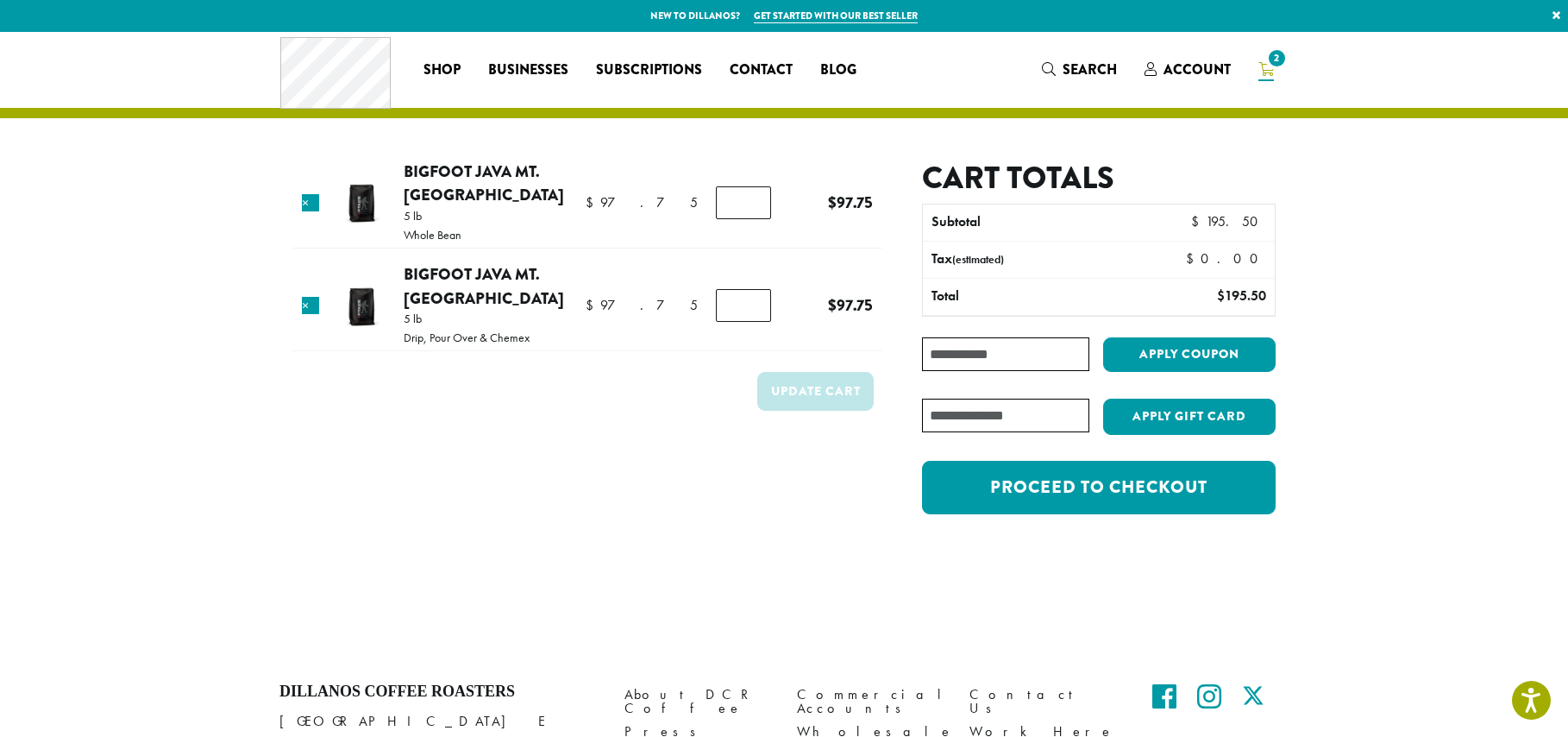 click at bounding box center (784, 900) 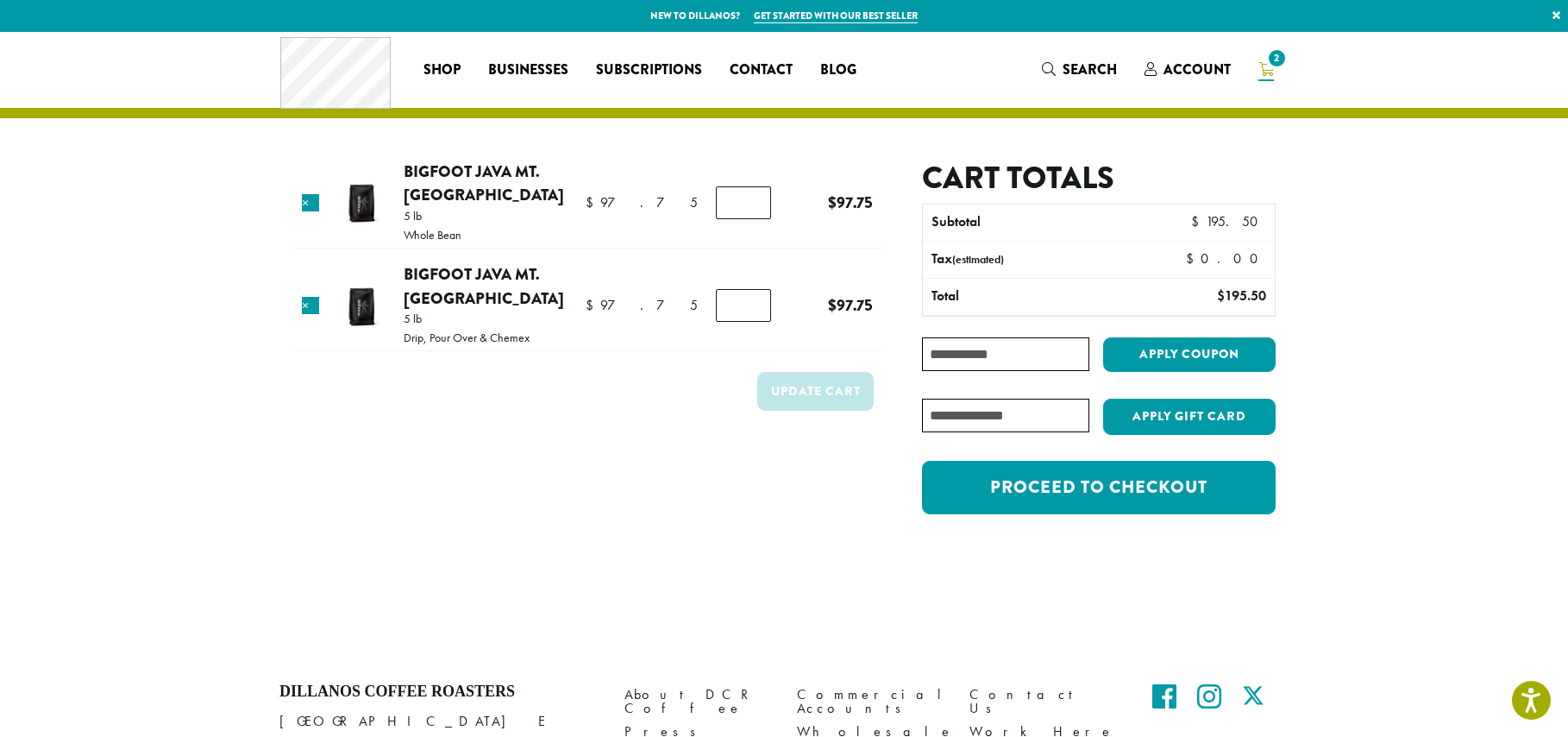 click at bounding box center (784, 900) 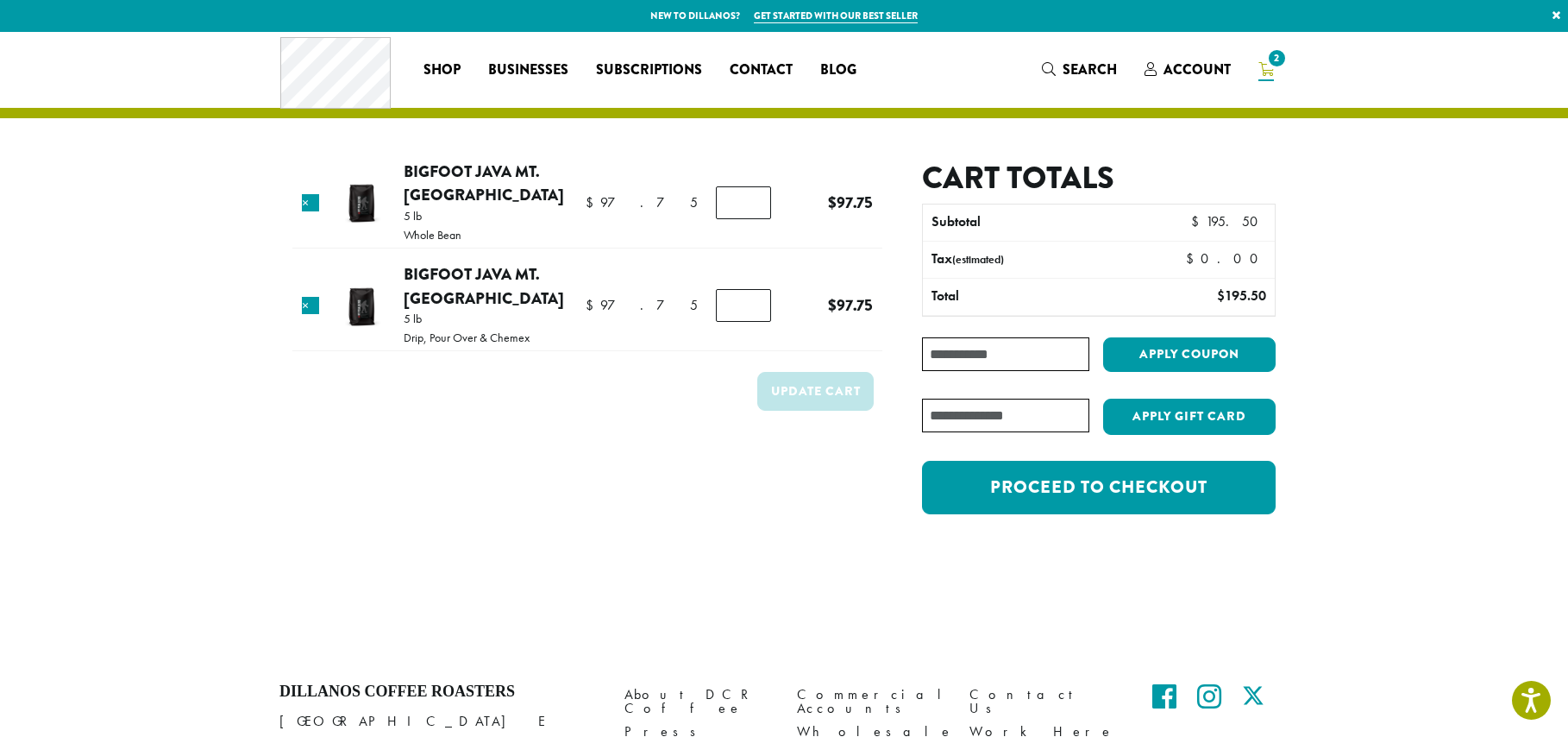 click at bounding box center [0, 900] 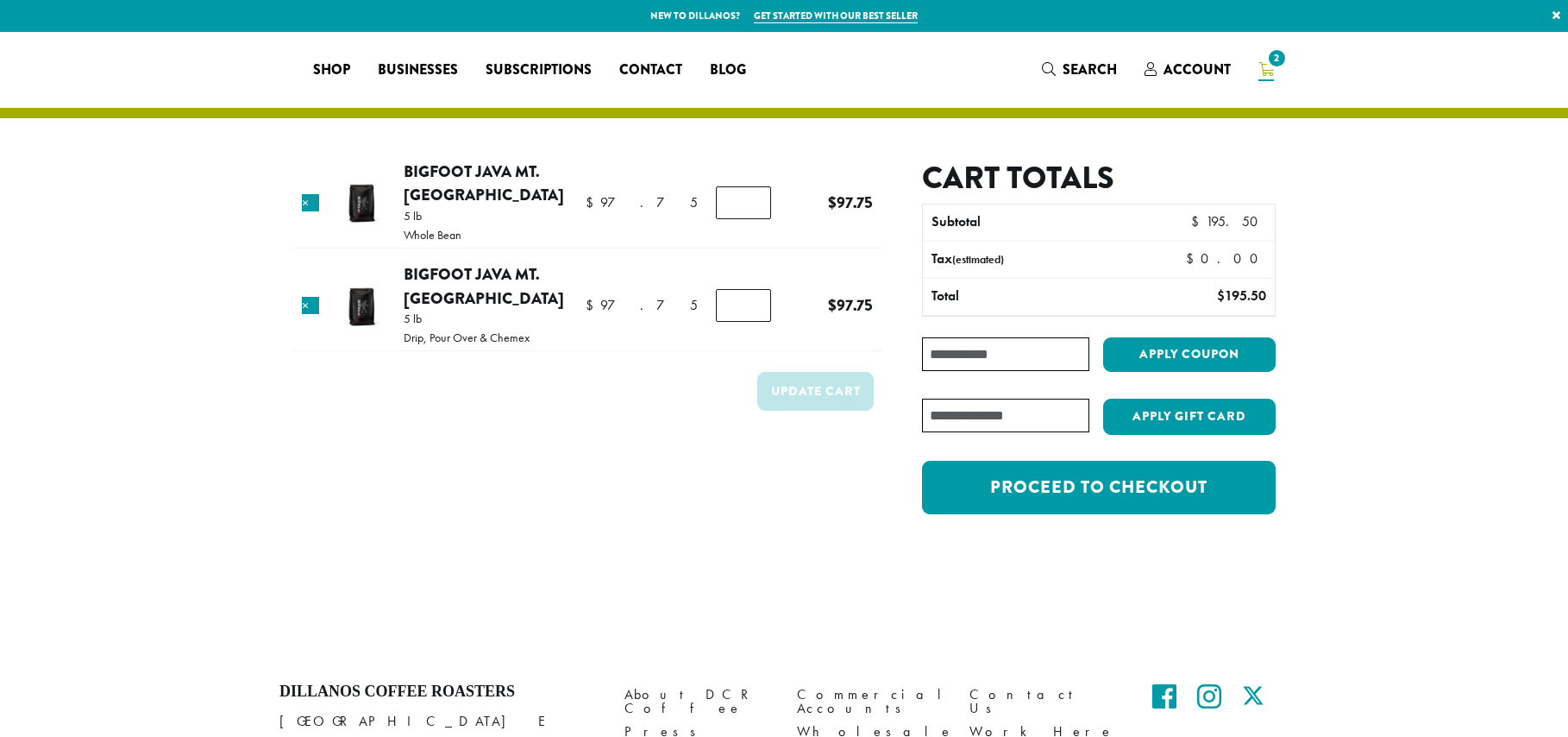 scroll, scrollTop: 0, scrollLeft: 0, axis: both 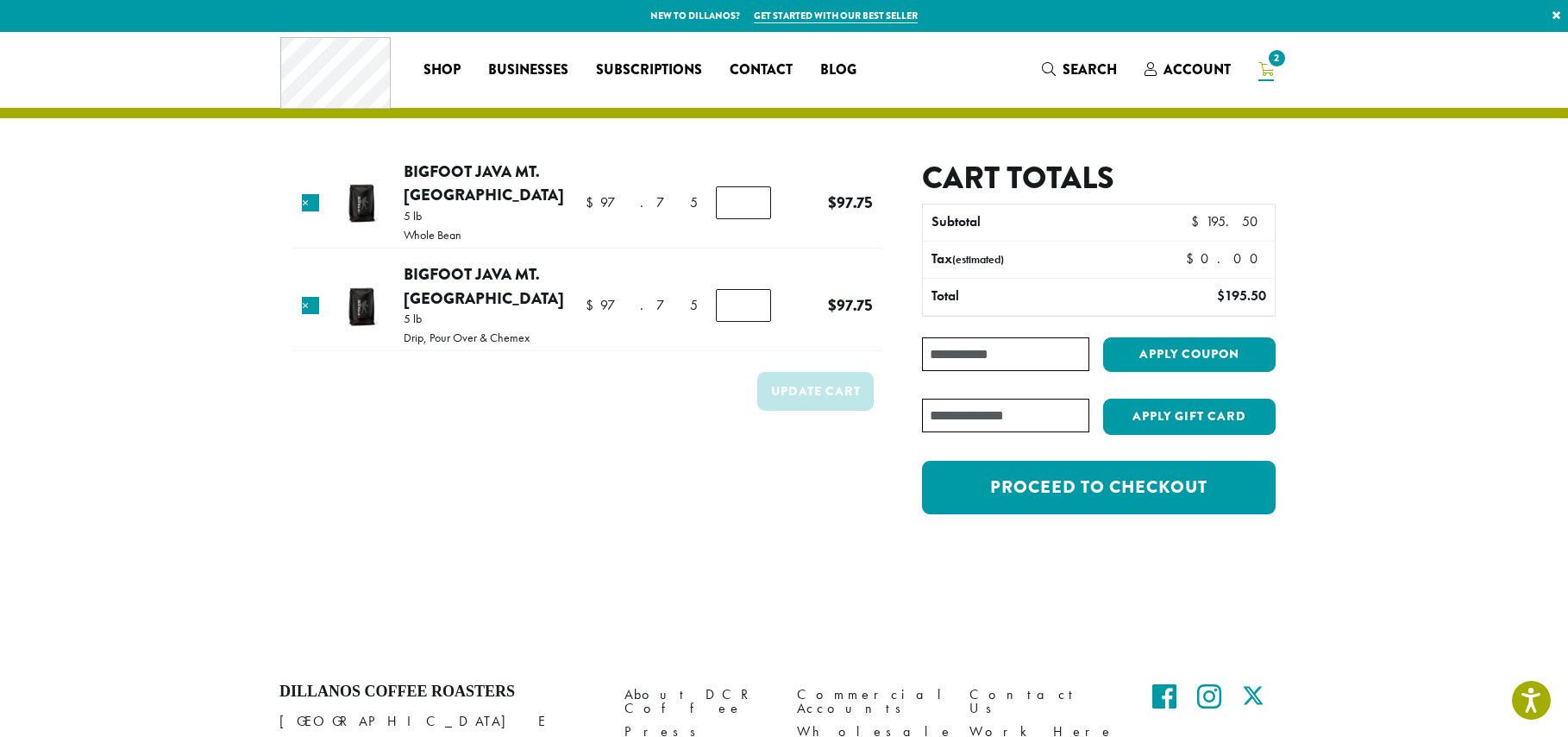 click at bounding box center [0, 900] 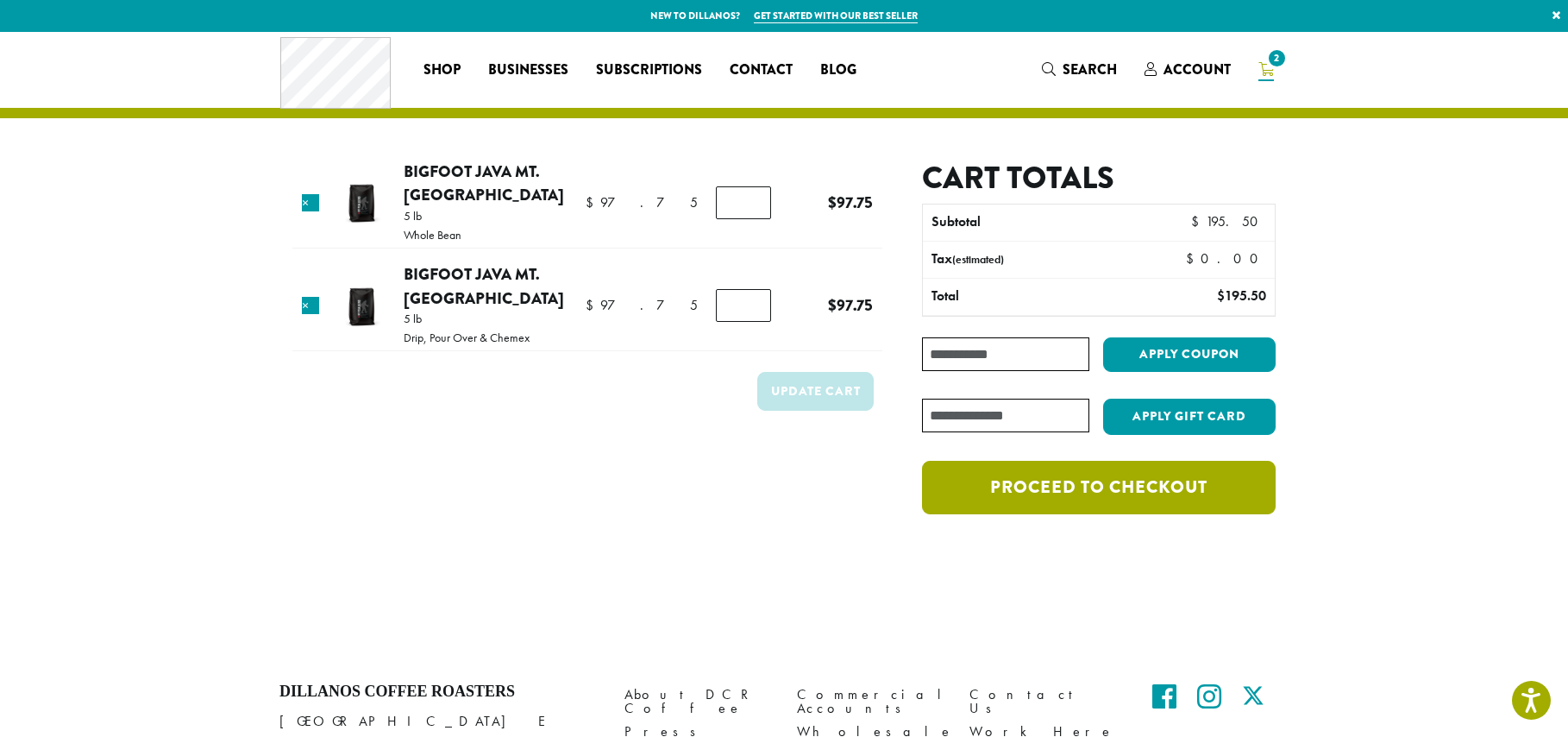click on "Proceed to checkout" at bounding box center [1099, 488] 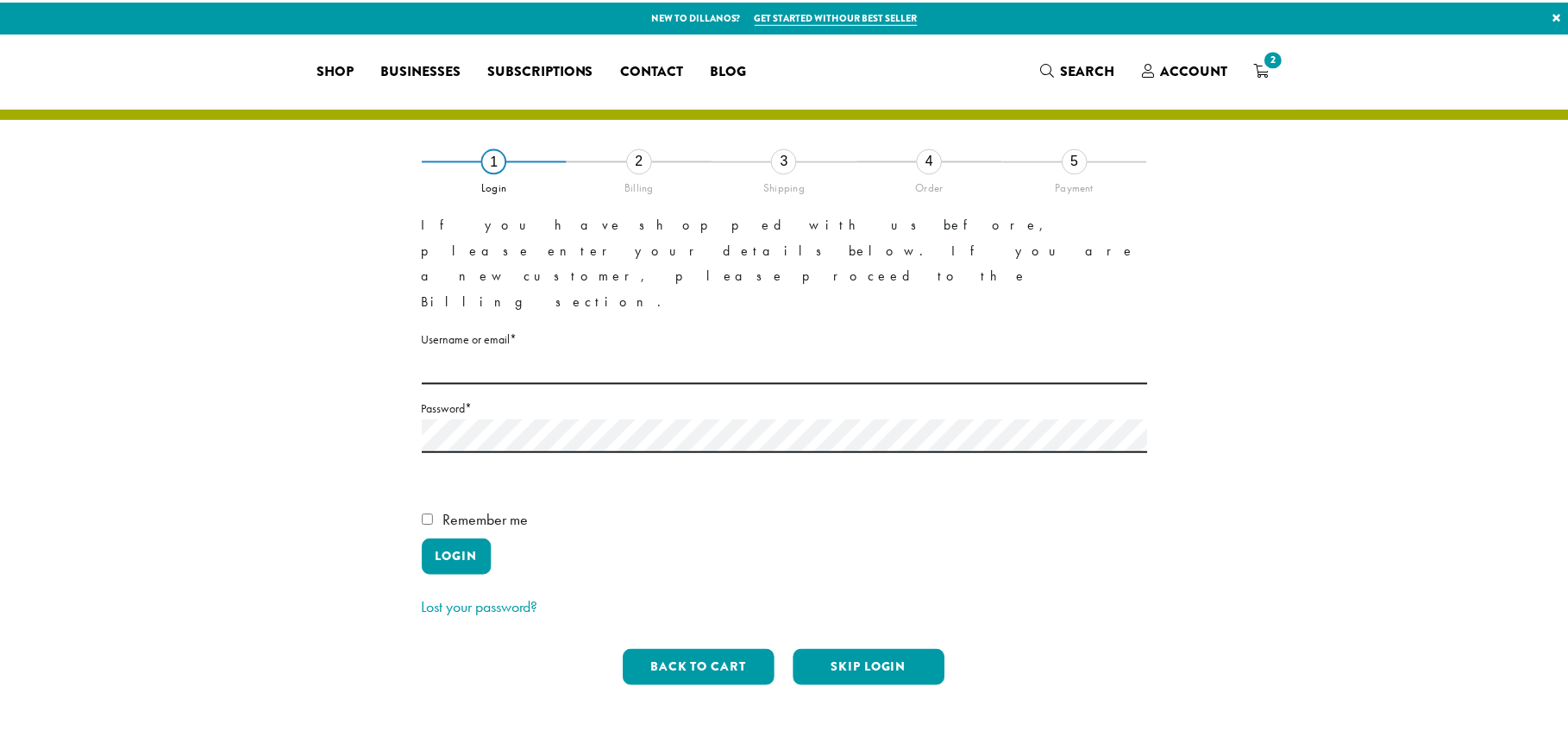 scroll, scrollTop: 0, scrollLeft: 0, axis: both 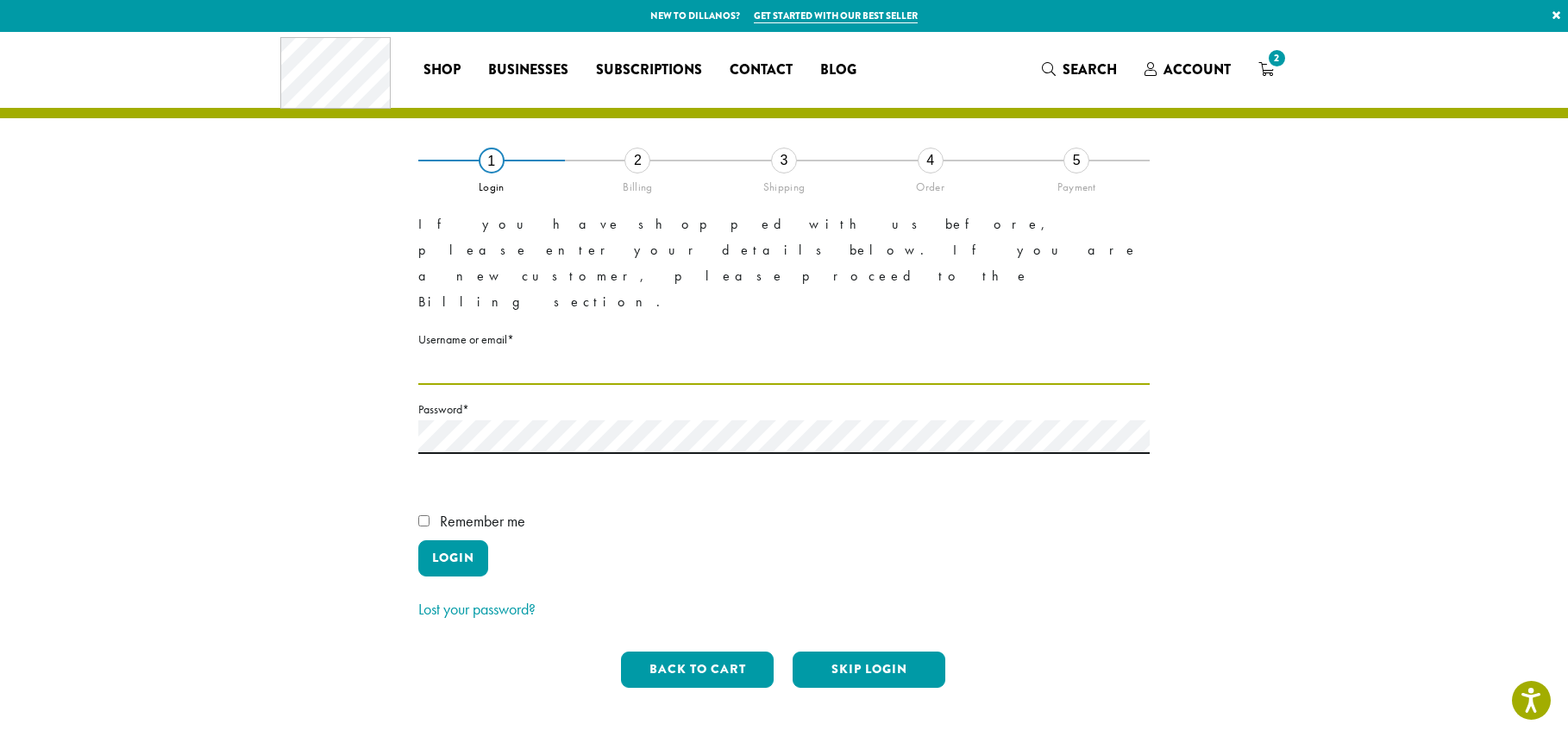 click on "Username or email  * Required" at bounding box center (784, 368) 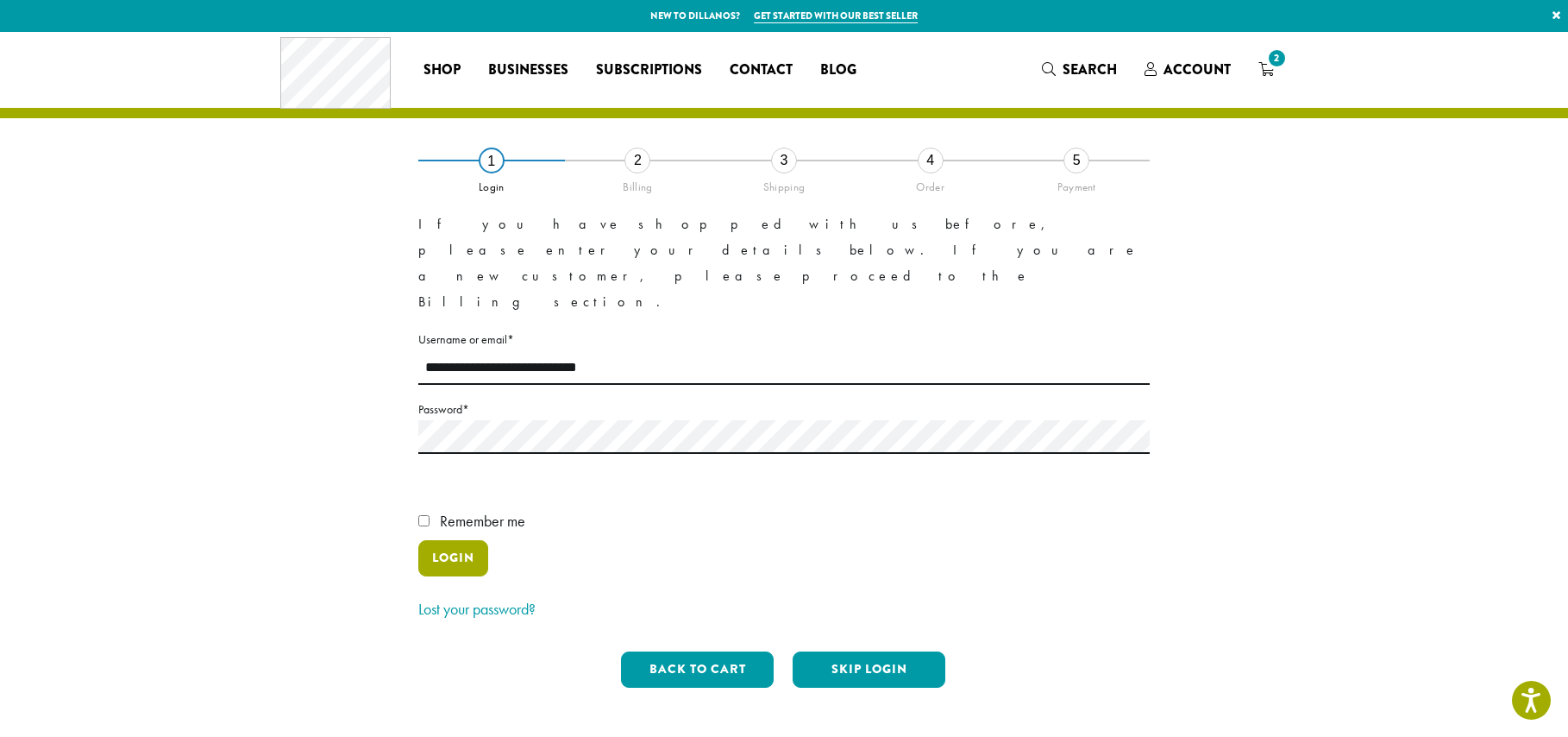 click on "Login" at bounding box center [453, 558] 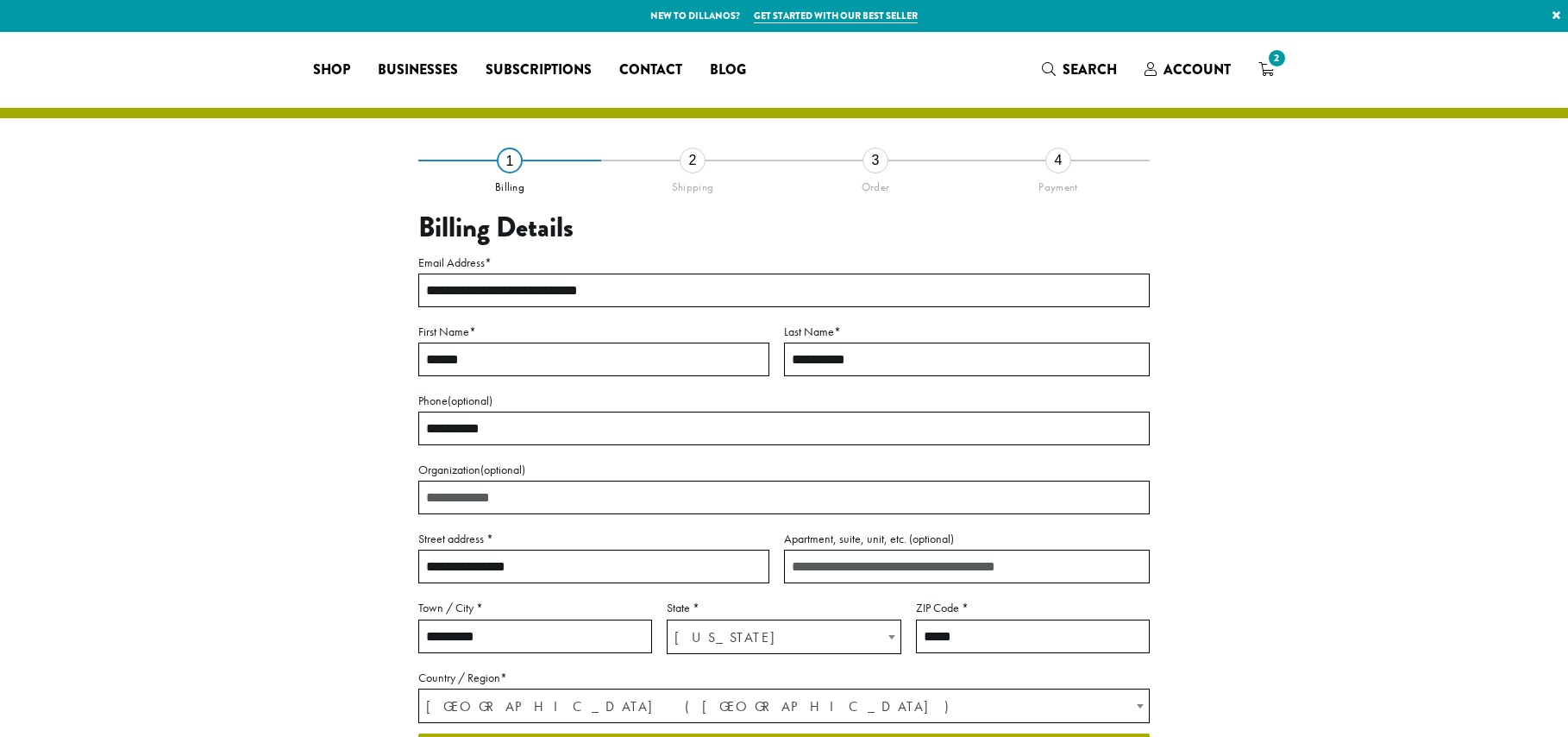 select on "**" 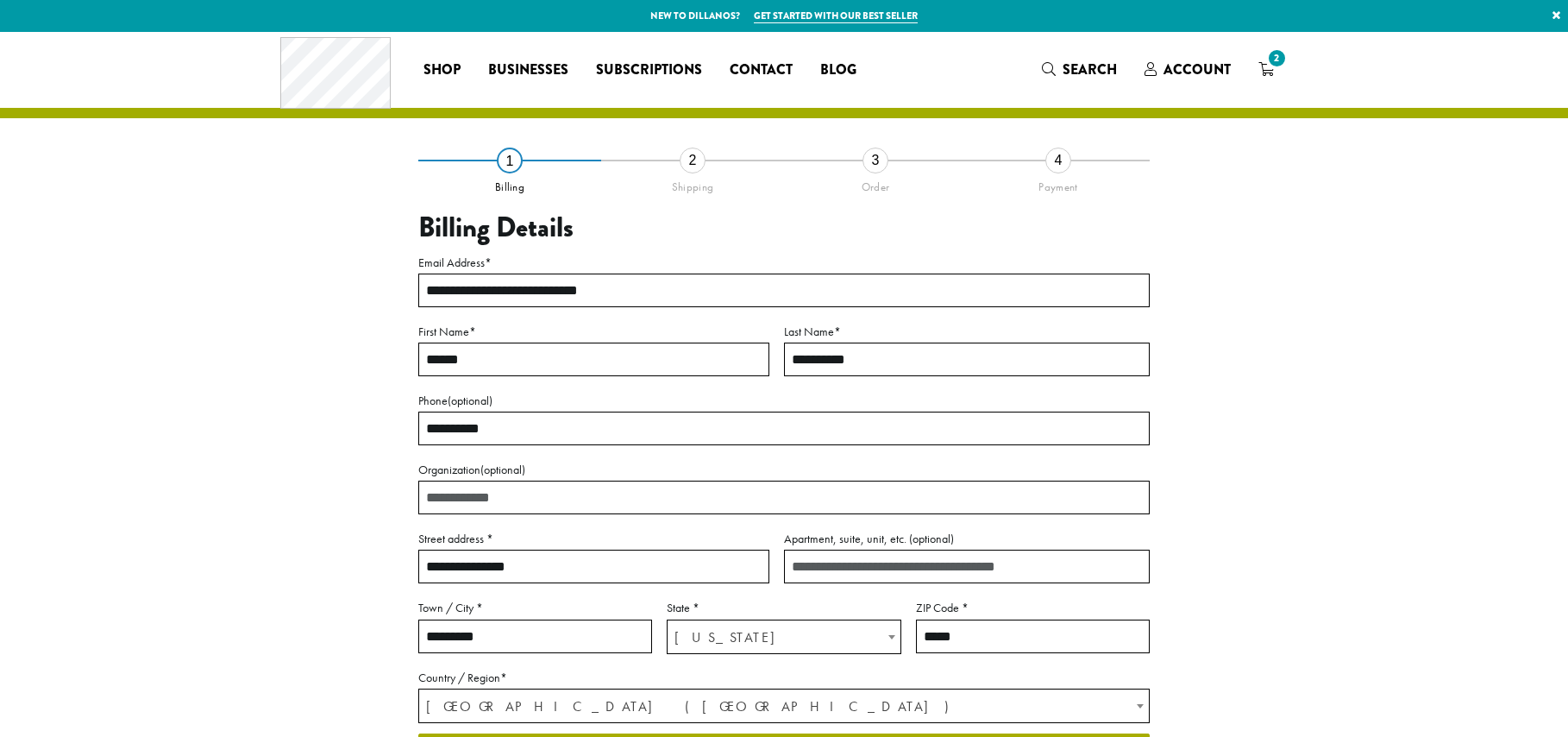 scroll, scrollTop: 0, scrollLeft: 0, axis: both 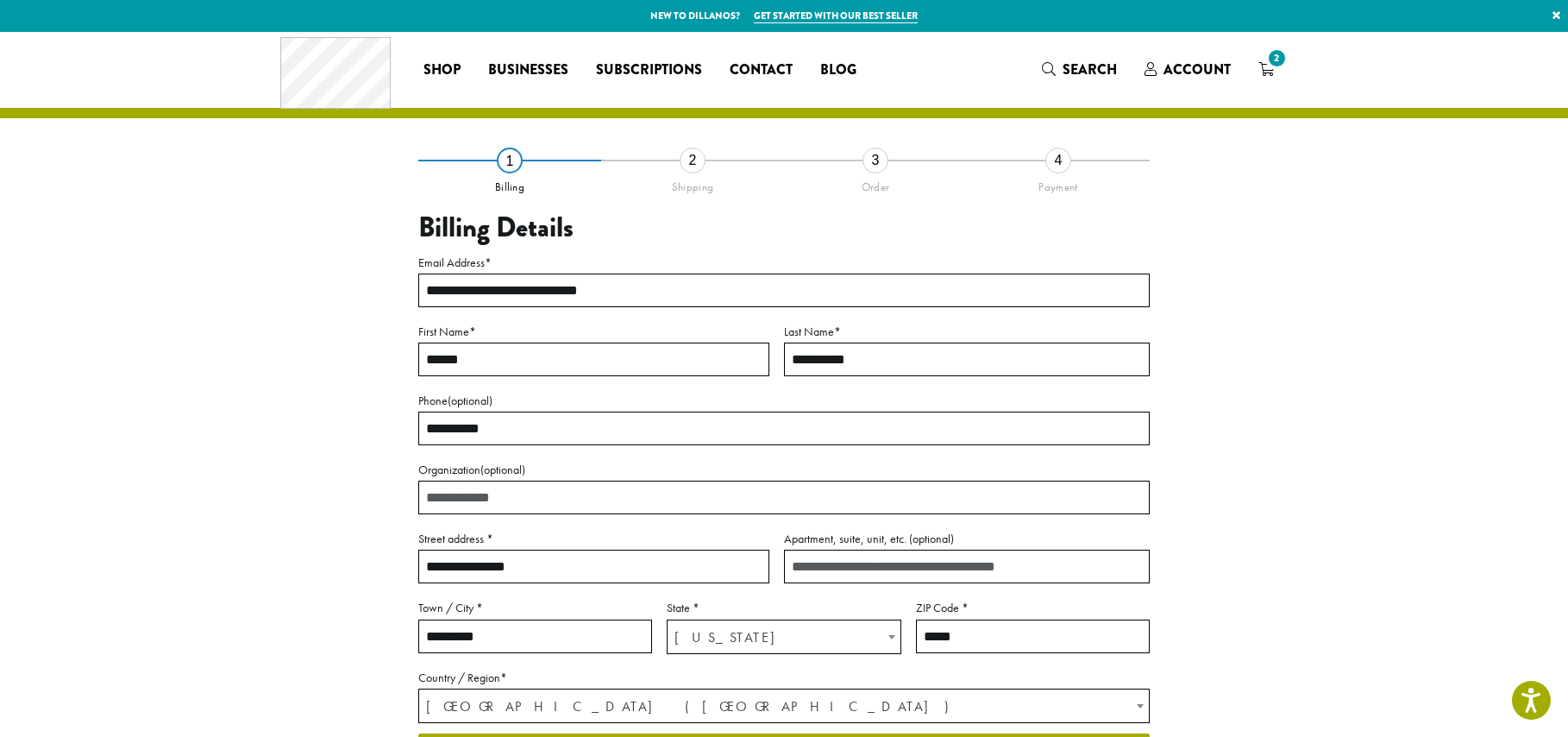click on "**********" at bounding box center (784, 509) 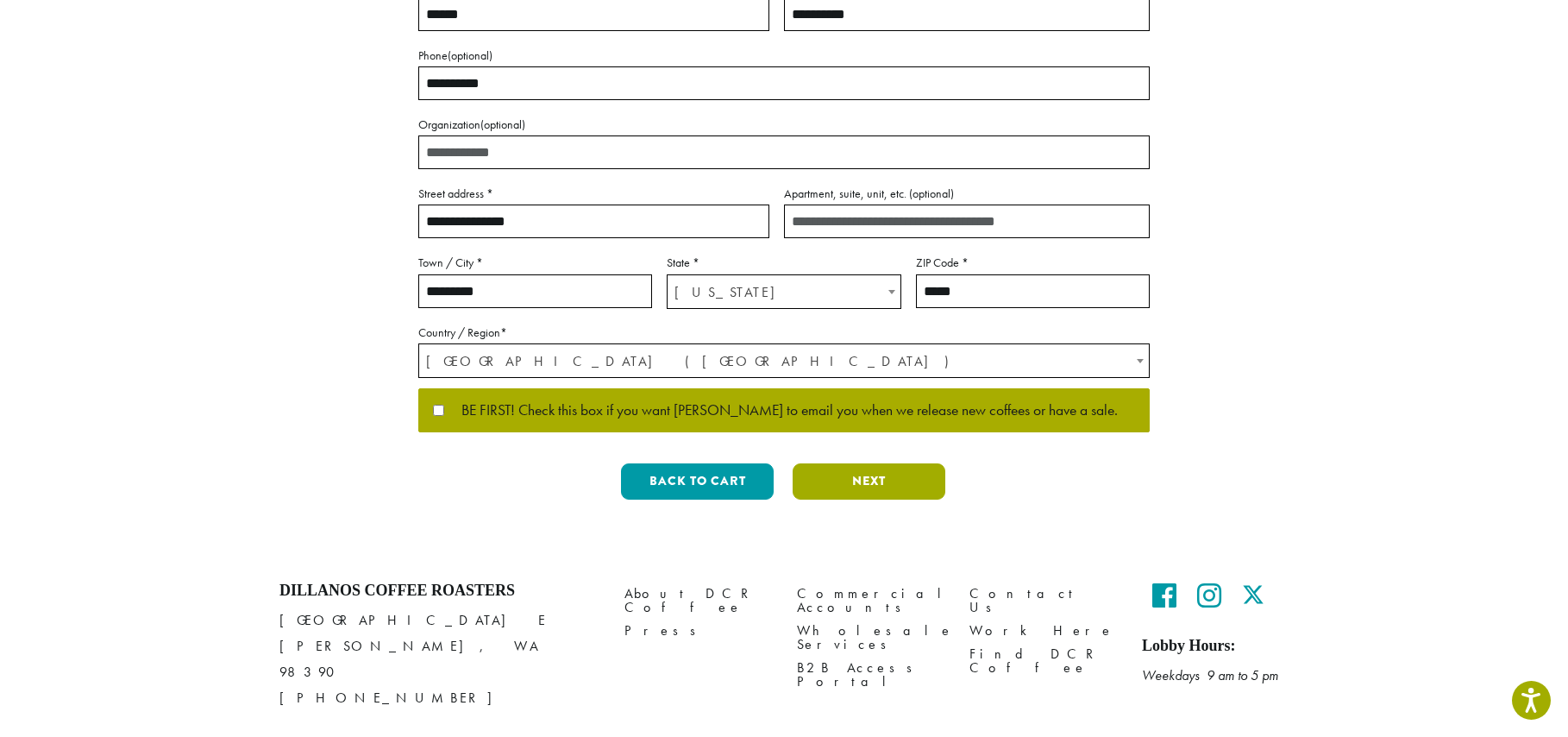 click on "Next" at bounding box center [869, 482] 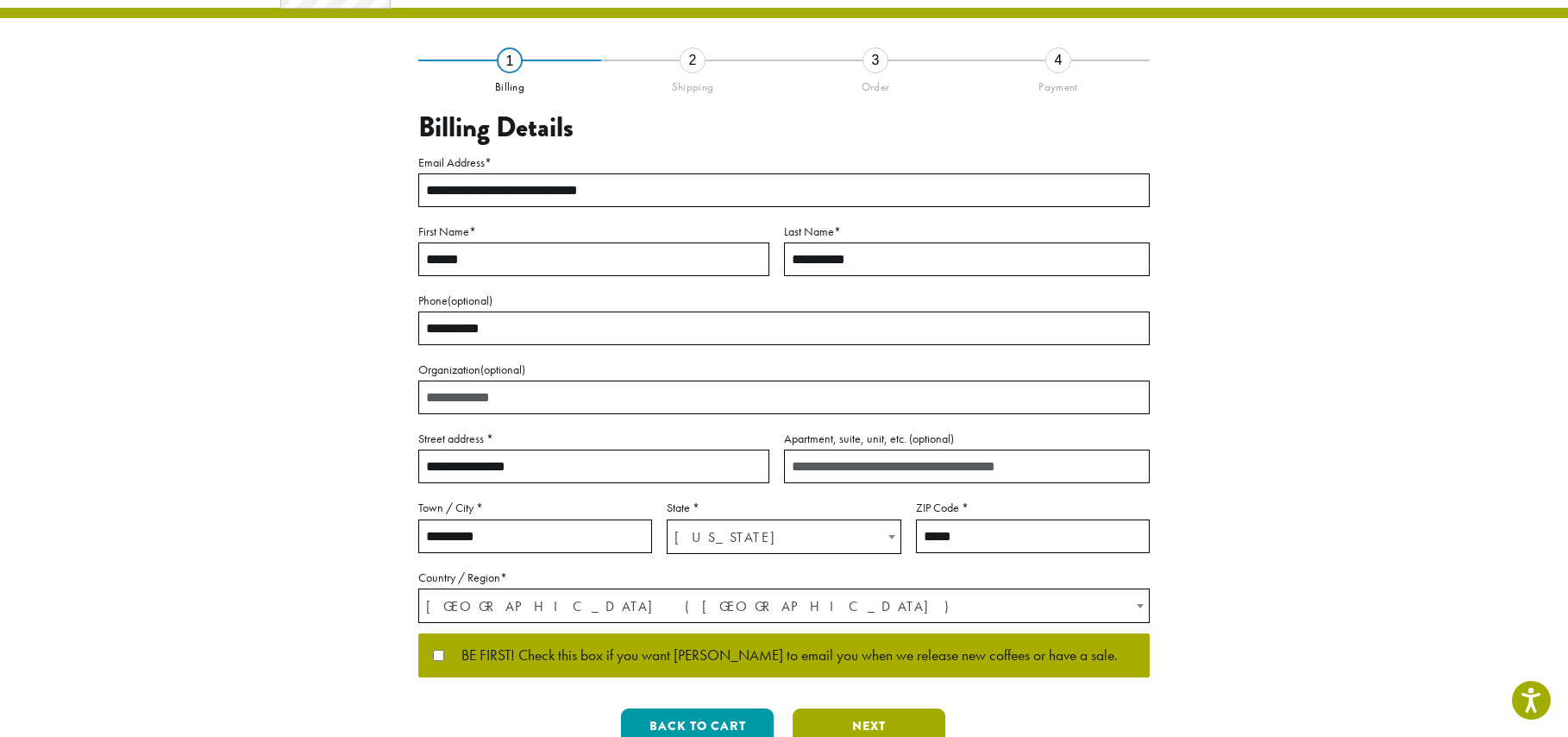 scroll, scrollTop: 0, scrollLeft: 0, axis: both 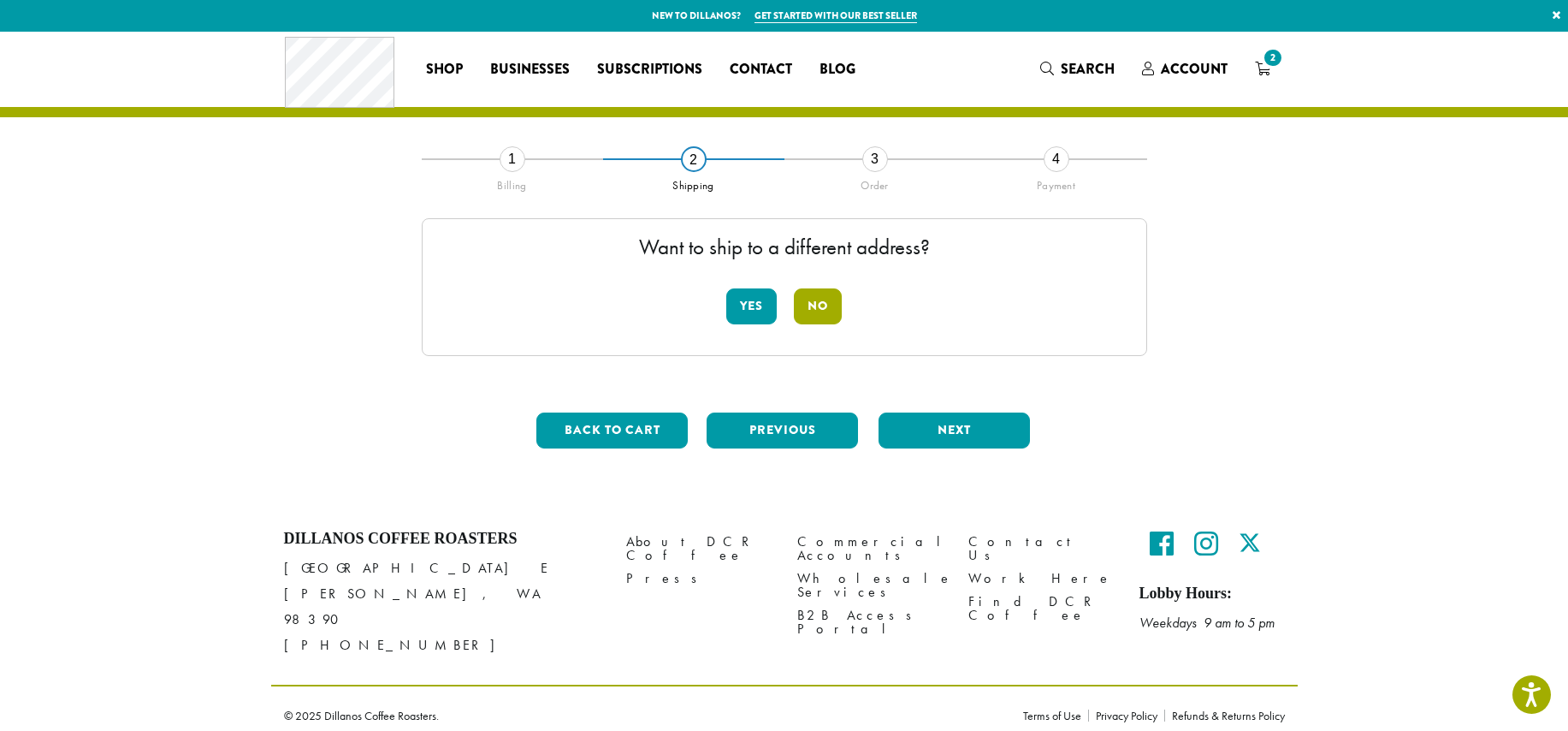 click on "No" at bounding box center [818, 306] 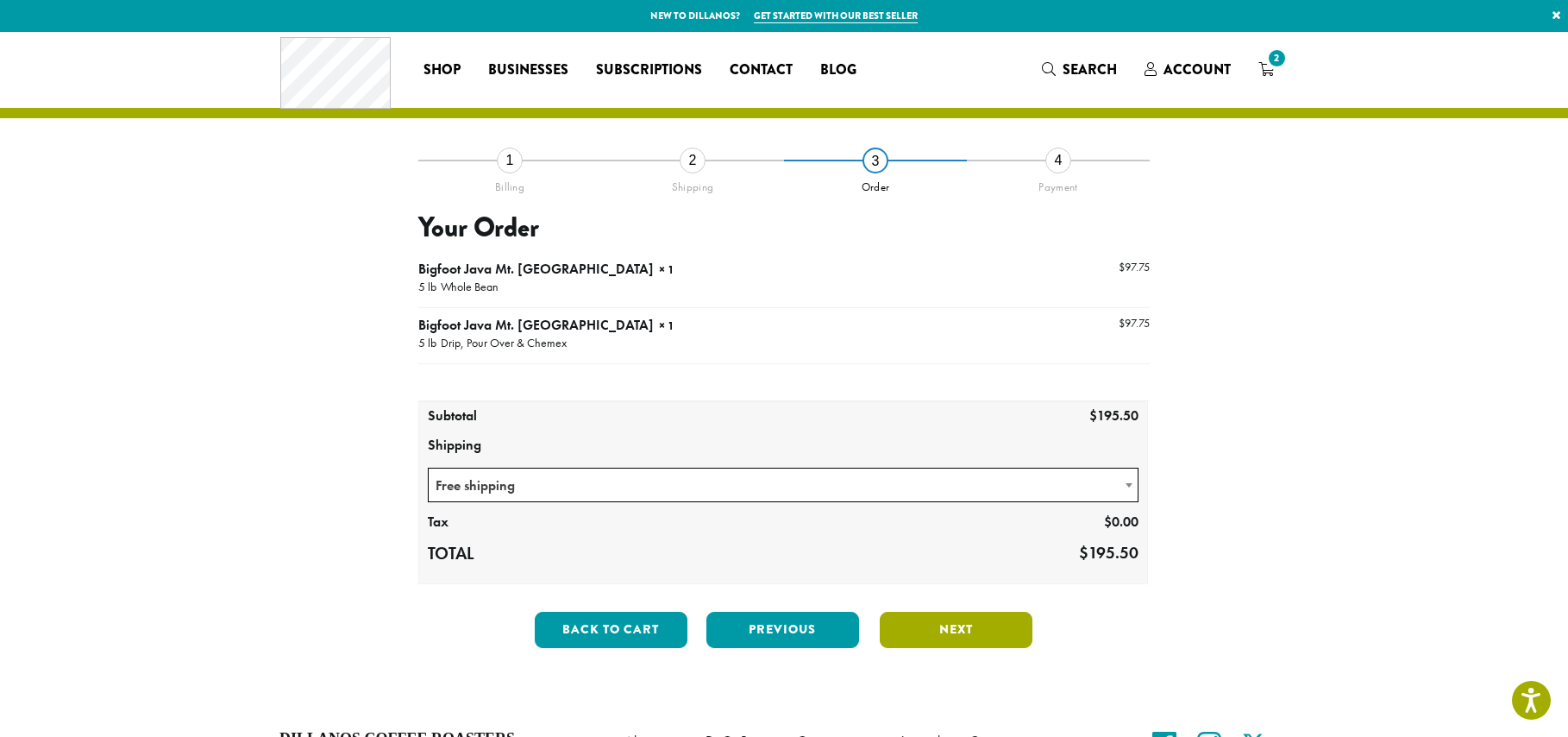 click on "Next" at bounding box center (956, 630) 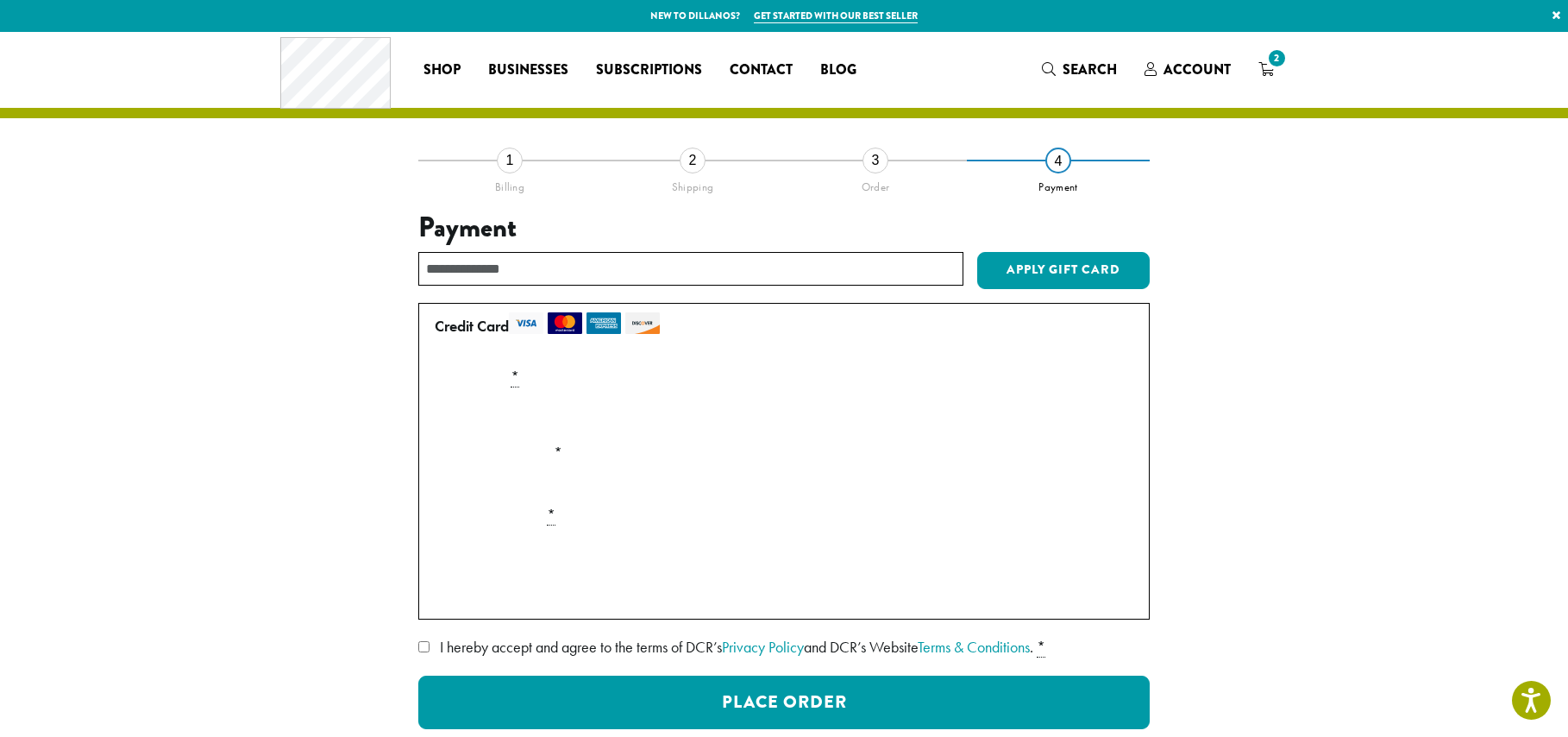 click on "**********" at bounding box center [784, 485] 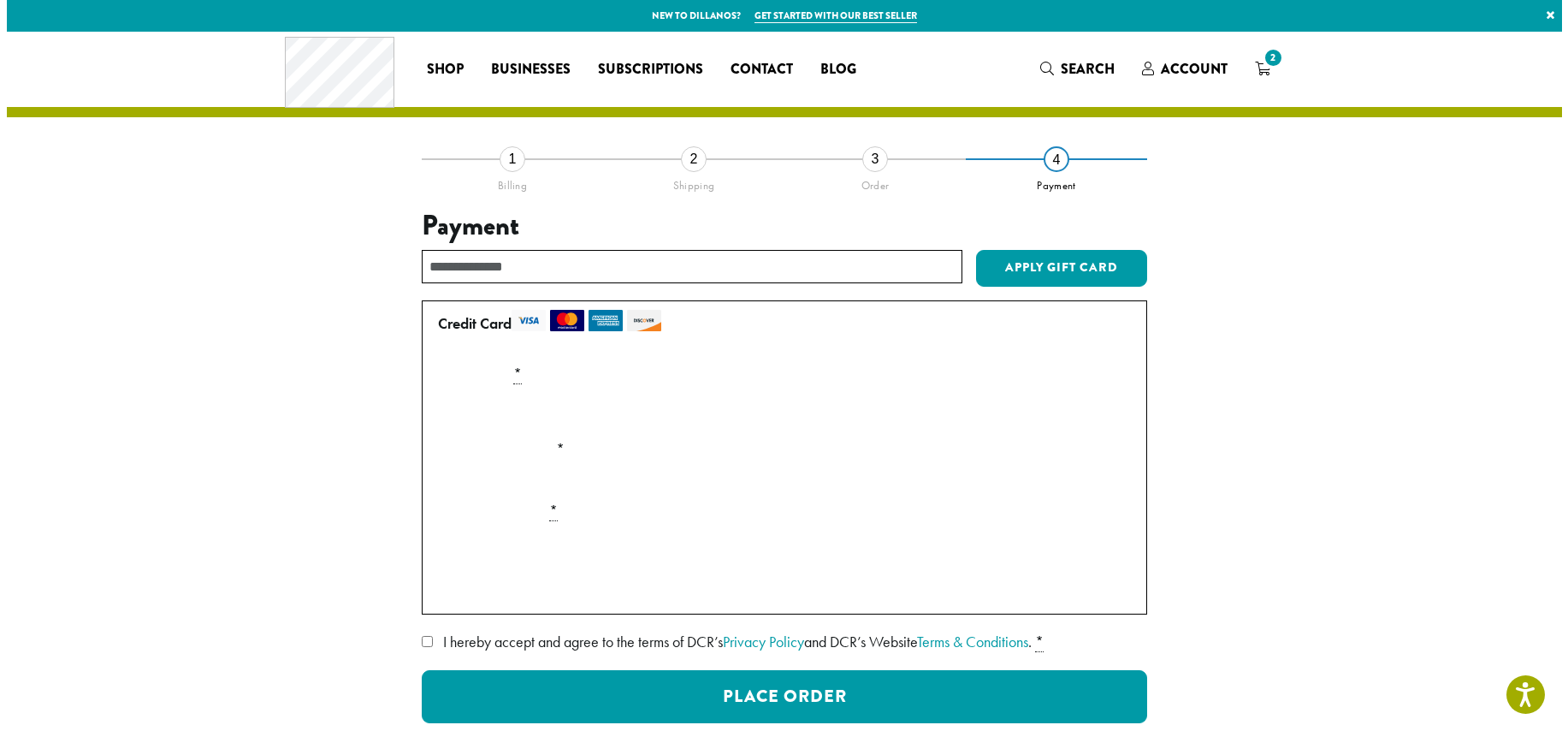 scroll, scrollTop: 257, scrollLeft: 0, axis: vertical 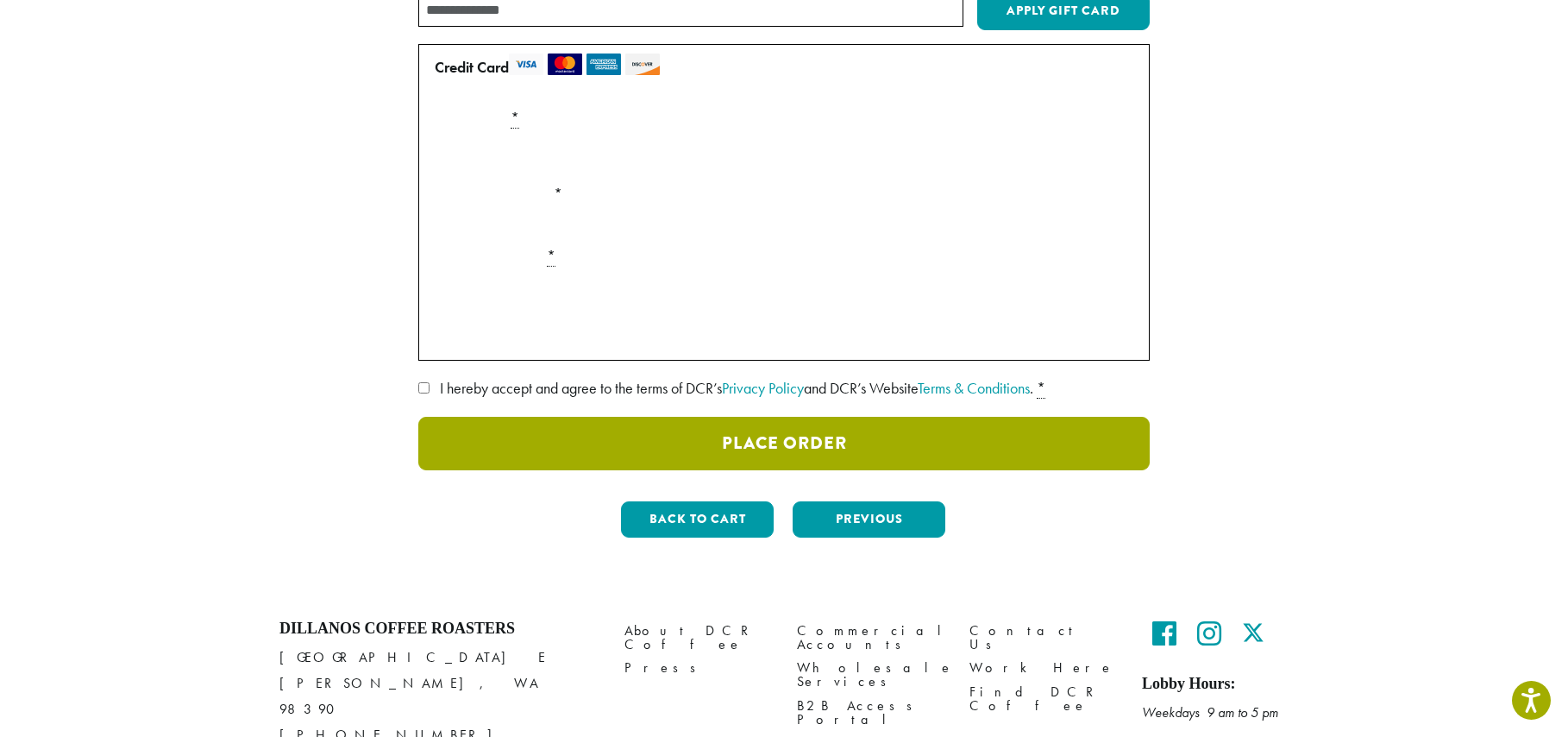 click on "Place Order" at bounding box center (784, 444) 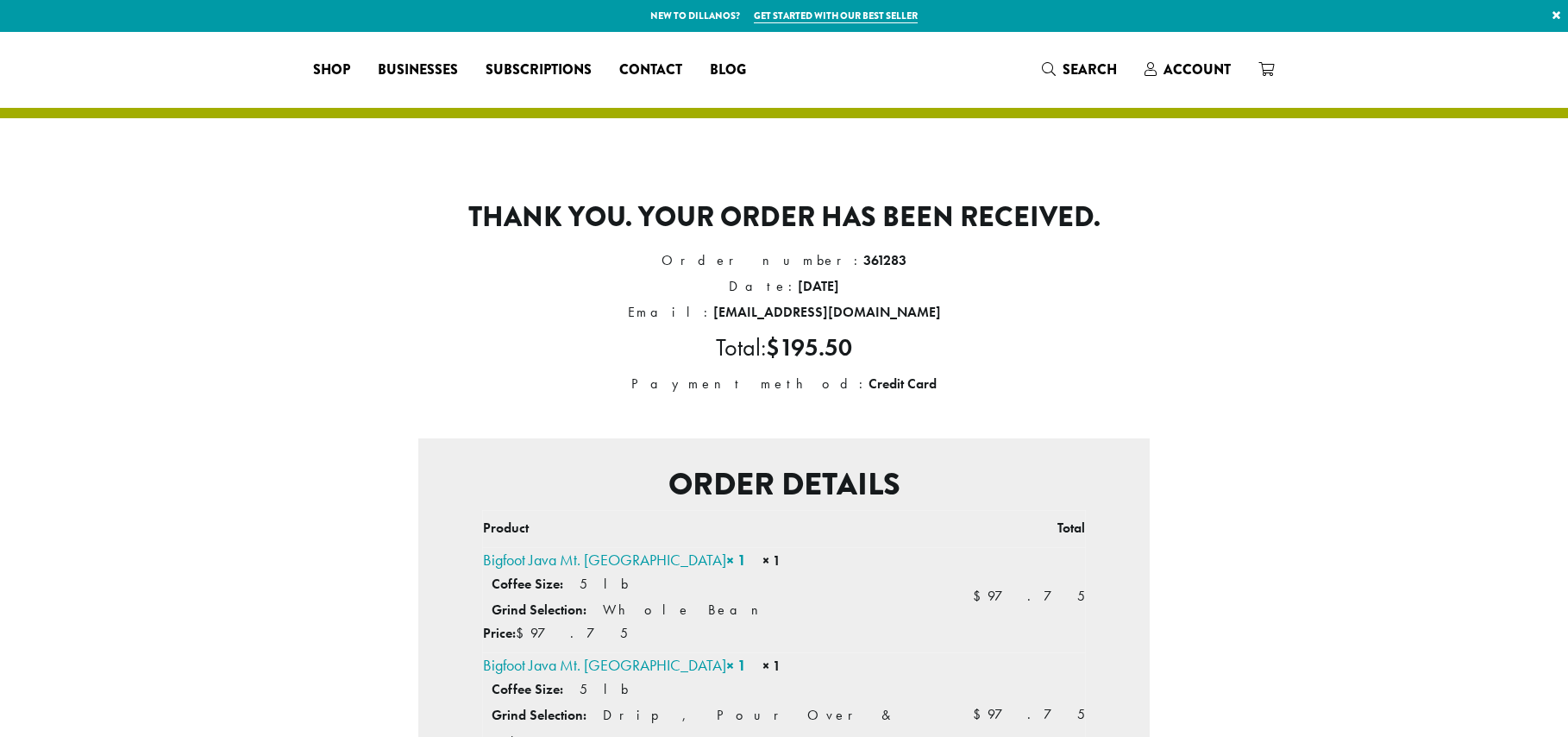 scroll, scrollTop: 0, scrollLeft: 0, axis: both 